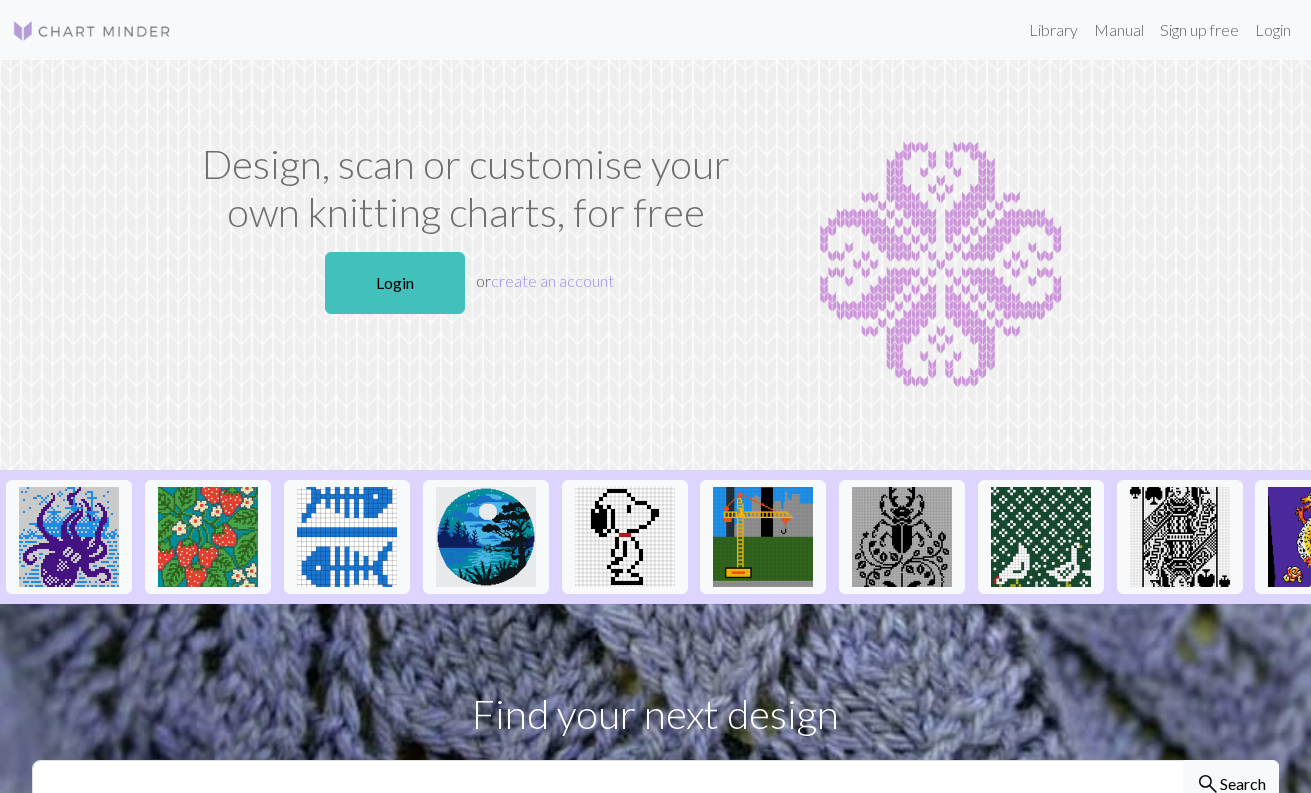 scroll, scrollTop: 0, scrollLeft: 0, axis: both 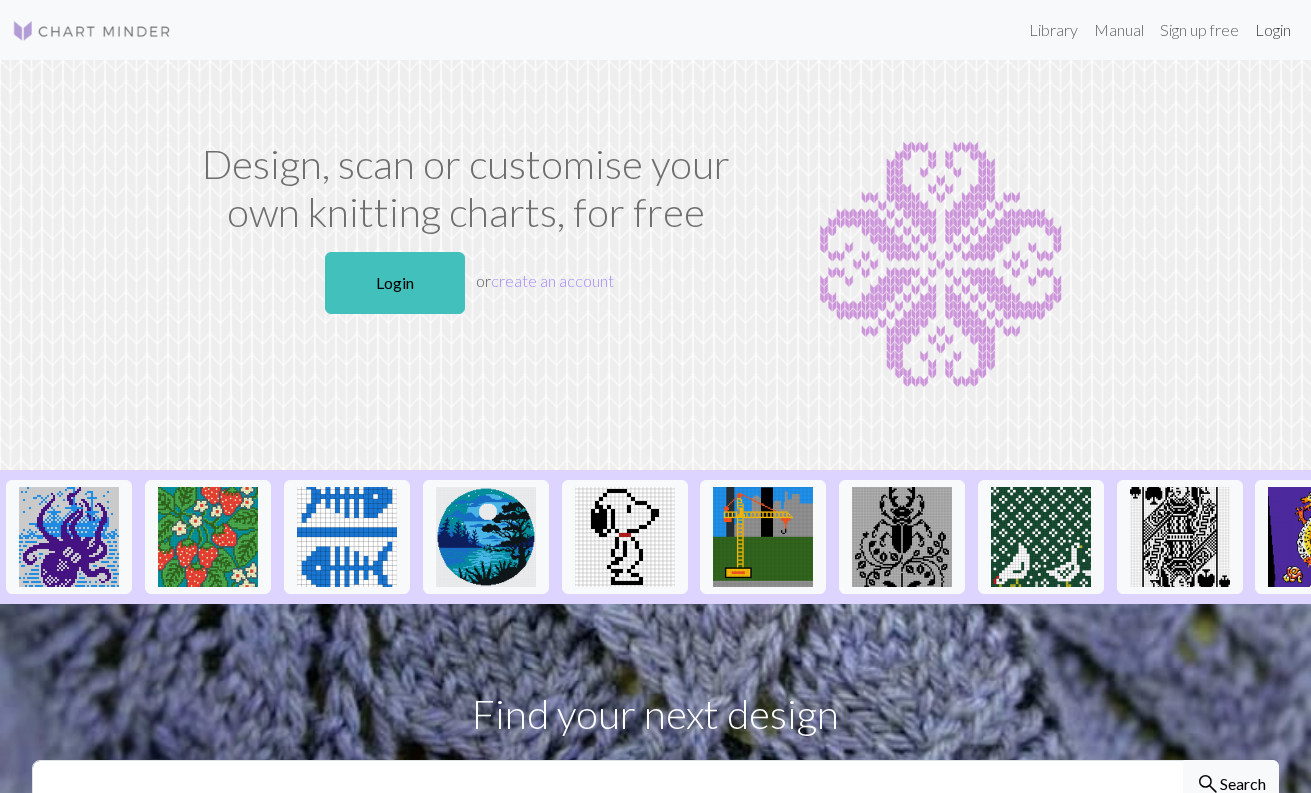click on "Login" at bounding box center (1273, 30) 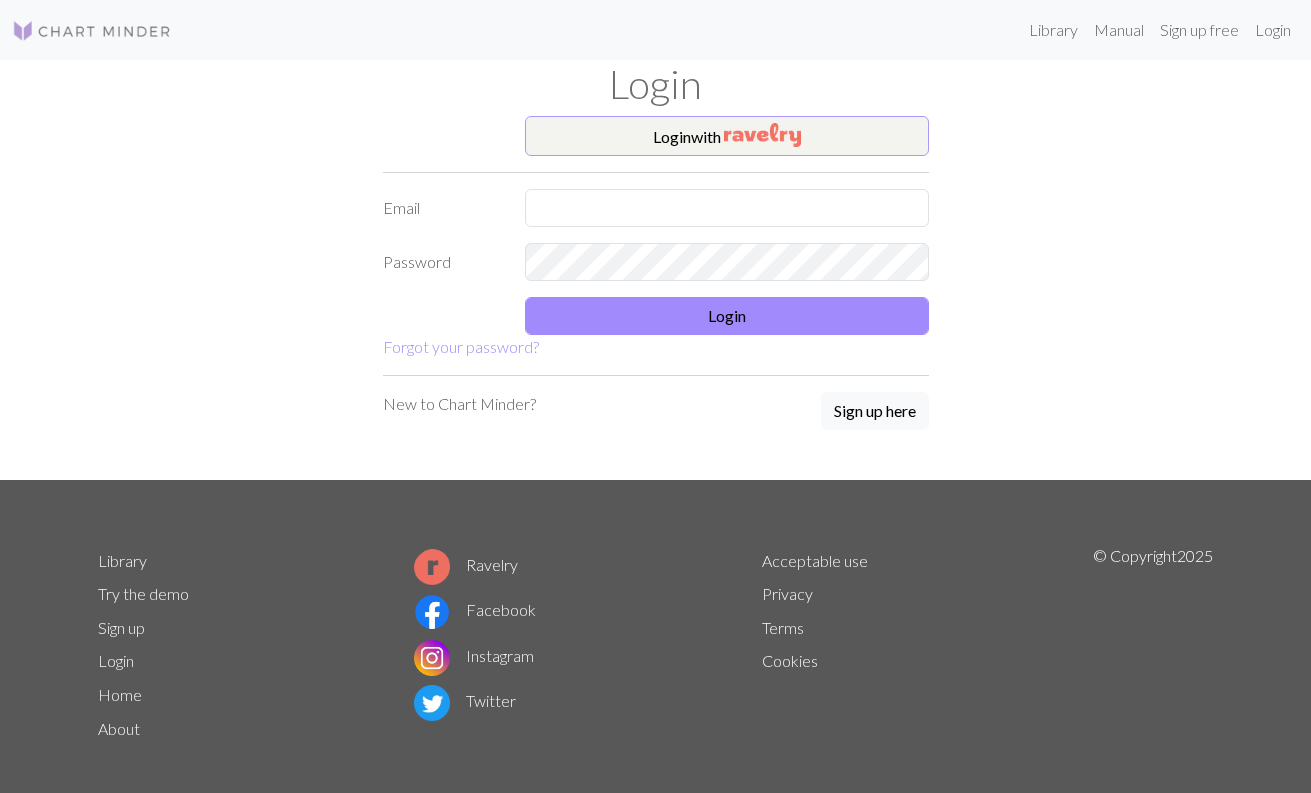 click on "Login  with" at bounding box center (727, 136) 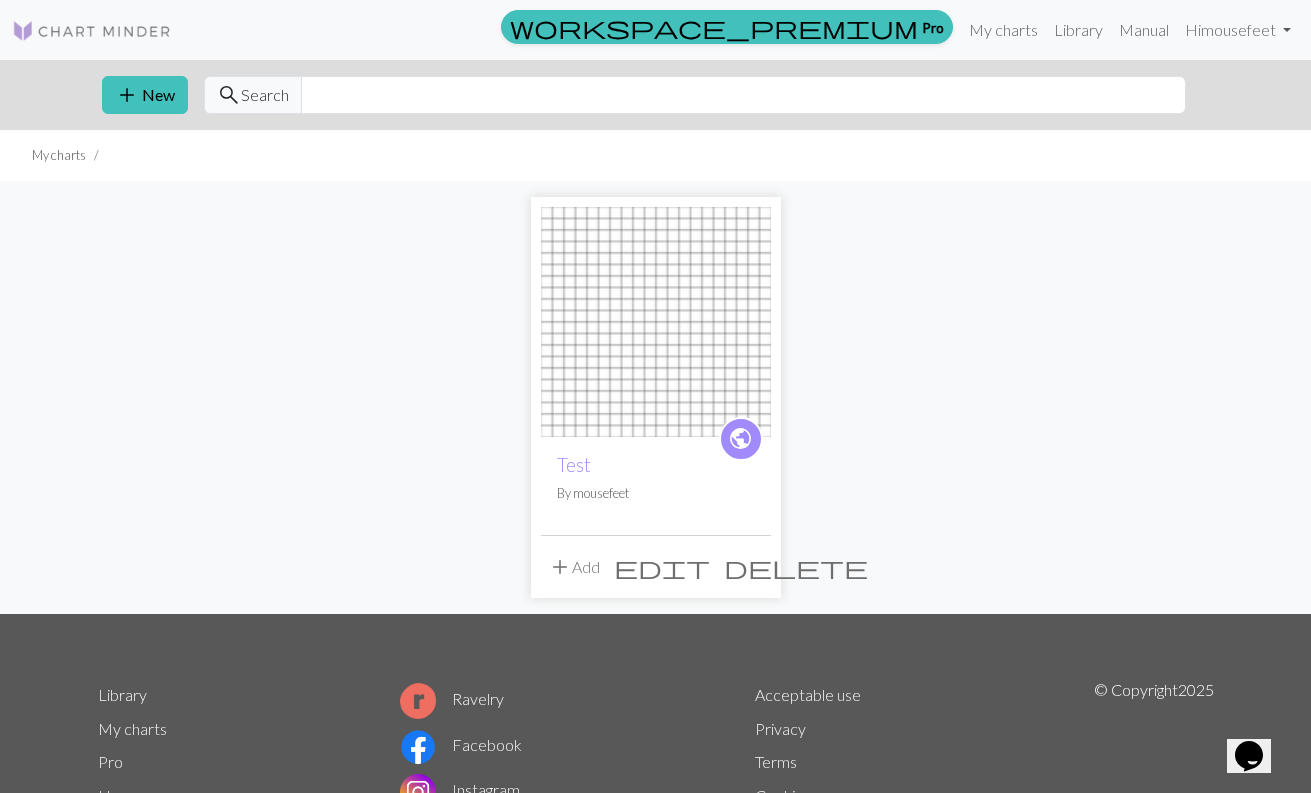 click at bounding box center [656, 322] 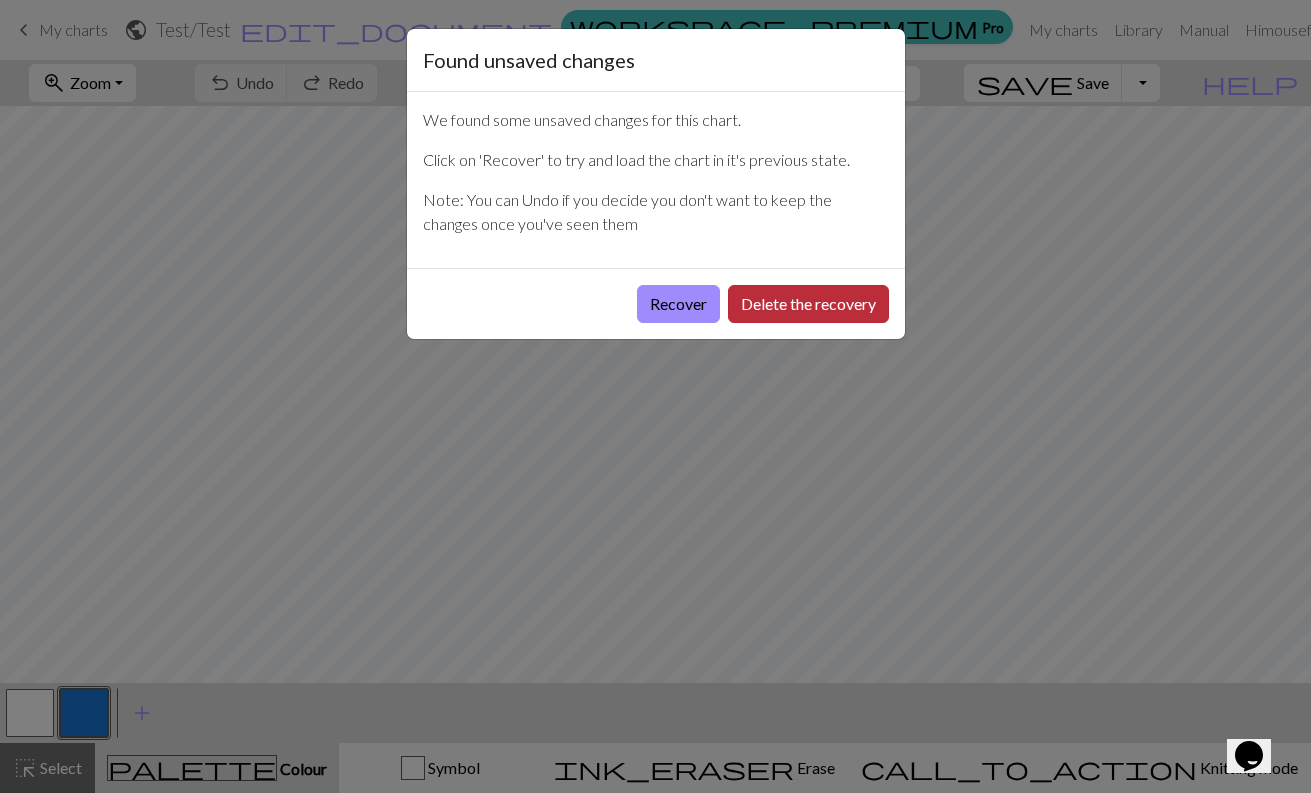 click on "Delete the recovery" at bounding box center (808, 304) 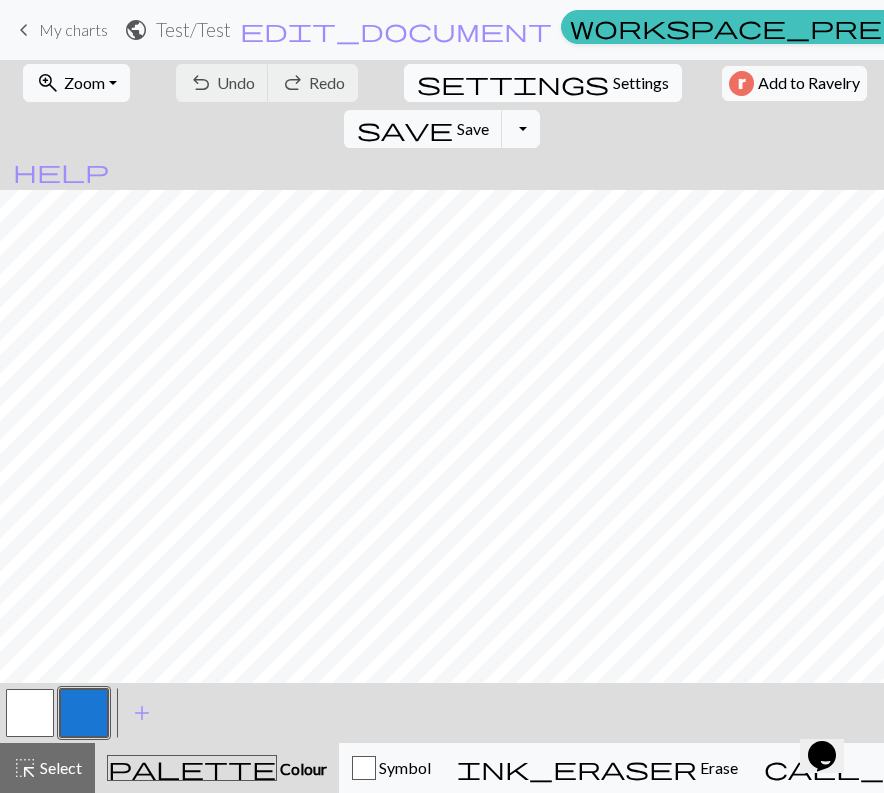 click on "Settings" at bounding box center [641, 83] 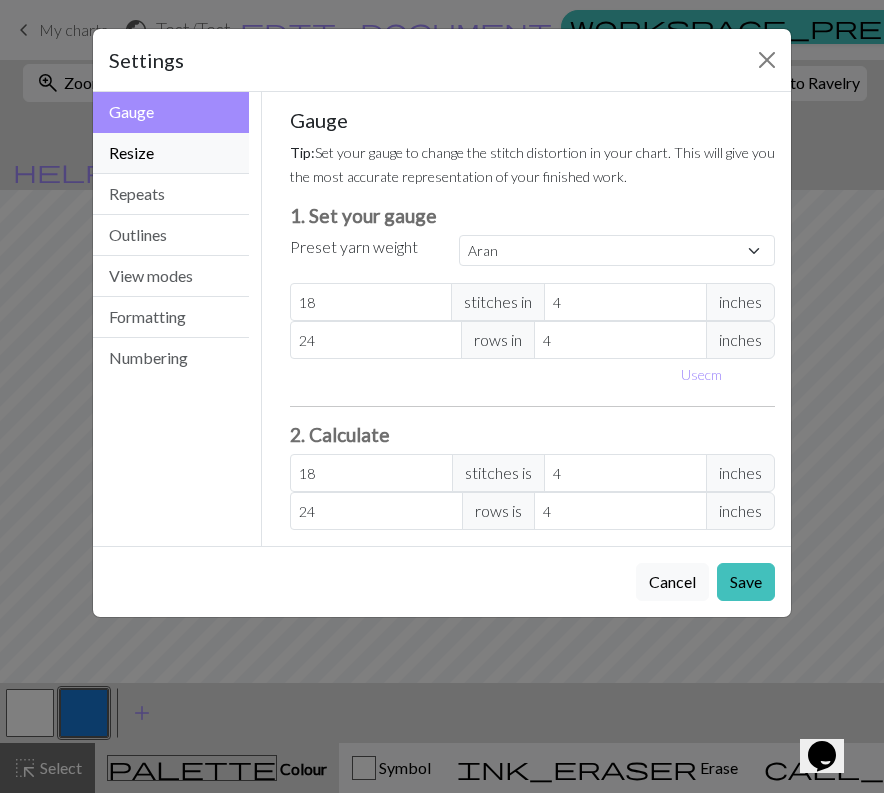 click on "Resize" at bounding box center [171, 153] 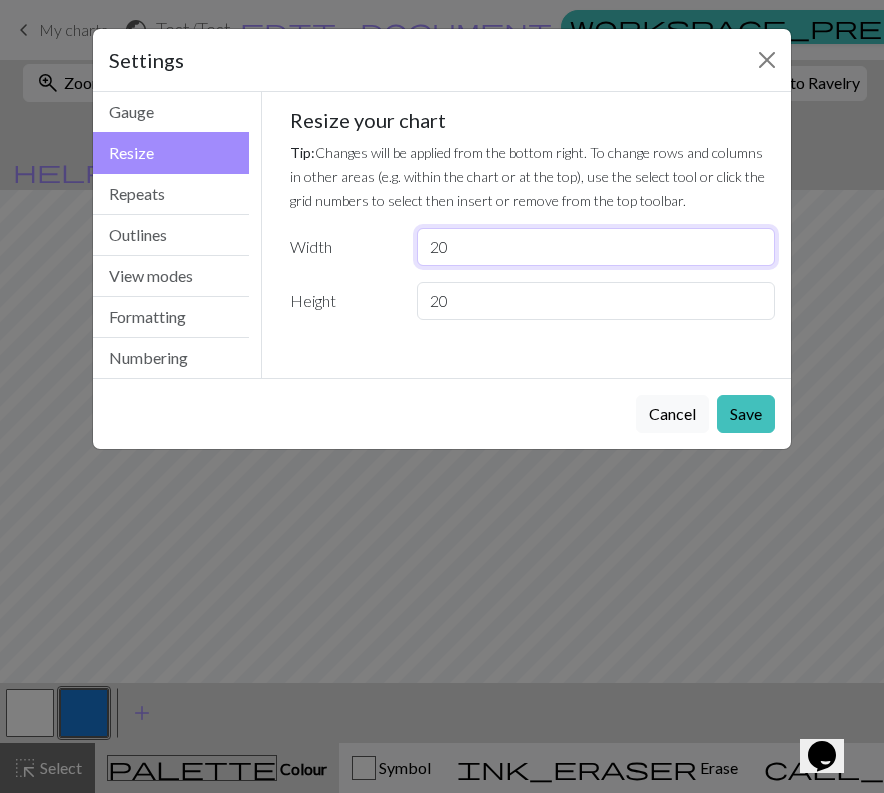 click on "20" at bounding box center (596, 247) 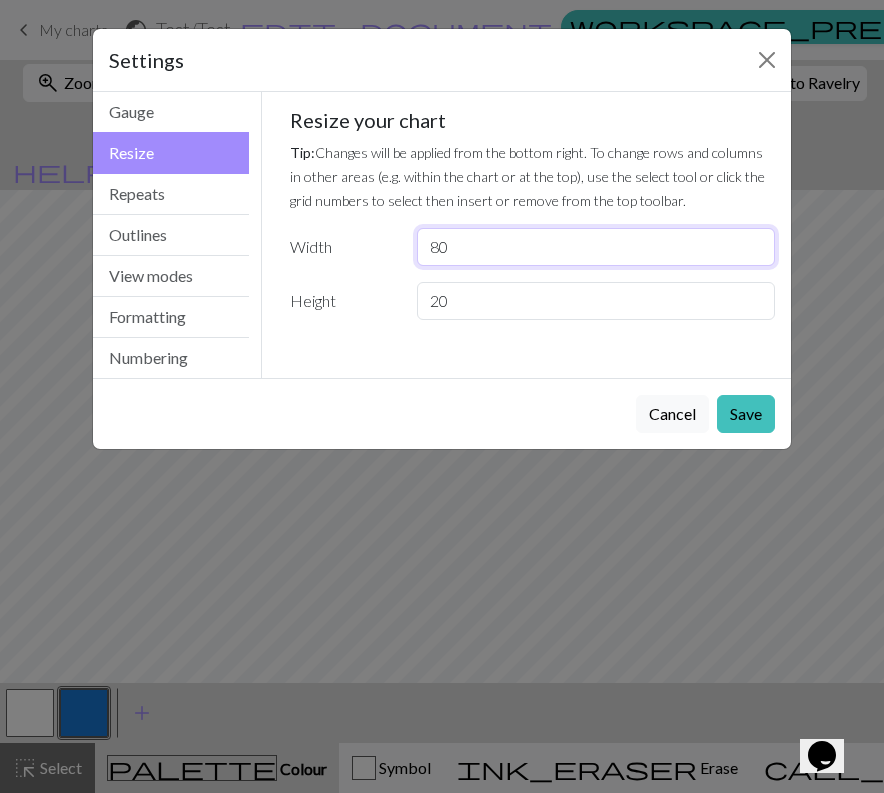 type on "80" 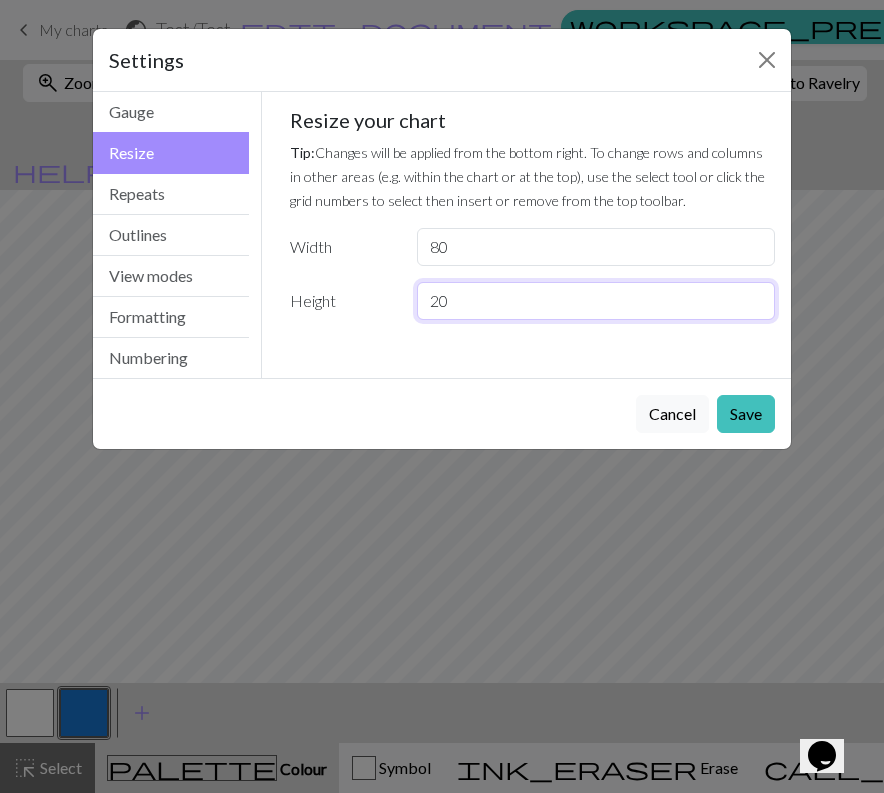 click on "20" at bounding box center [596, 301] 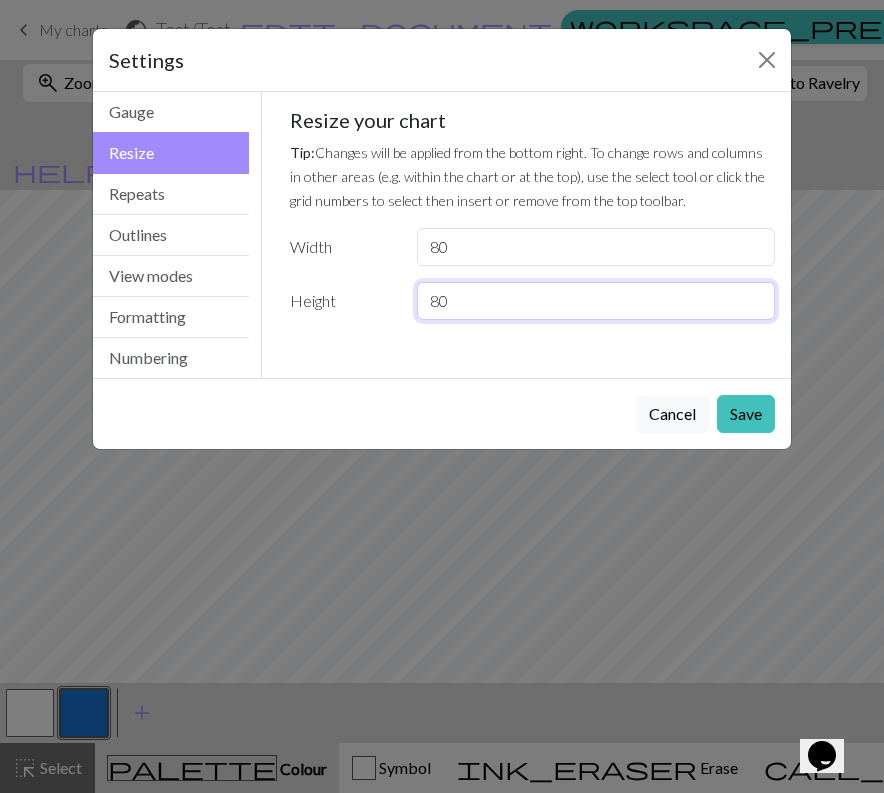 type on "80" 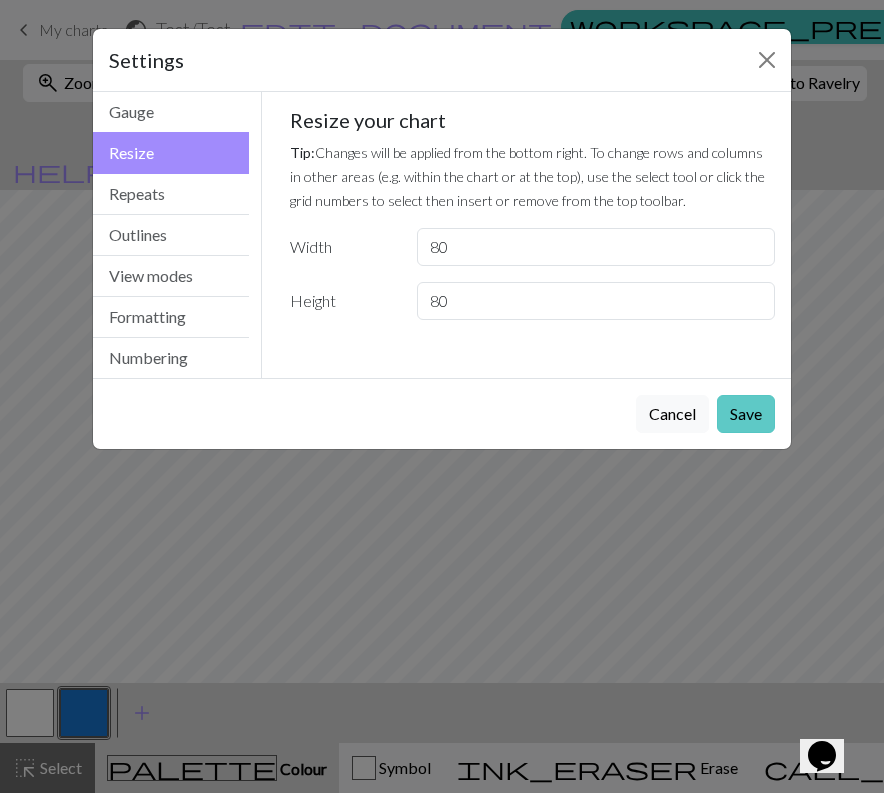 click on "Save" at bounding box center [746, 414] 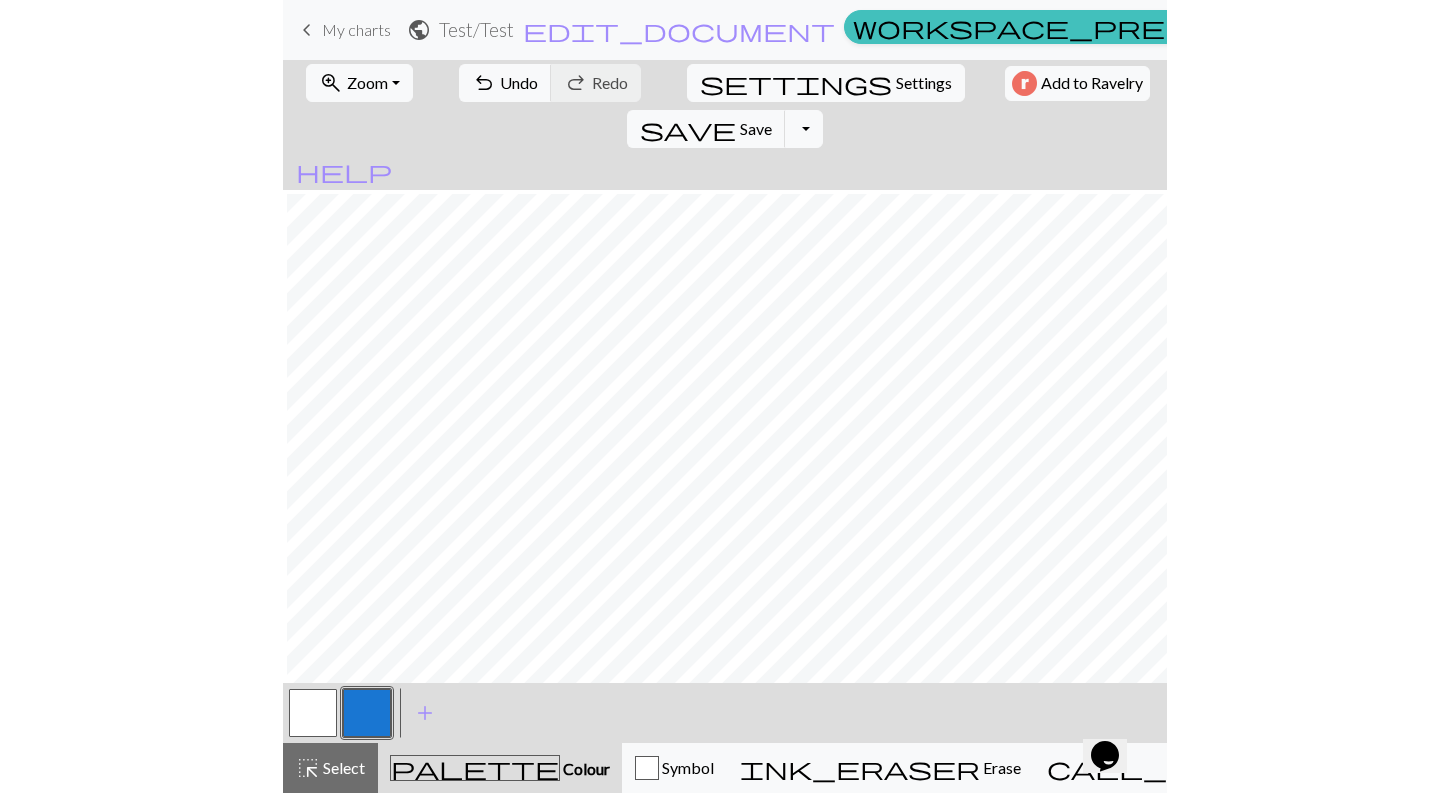 scroll, scrollTop: 17, scrollLeft: 45, axis: both 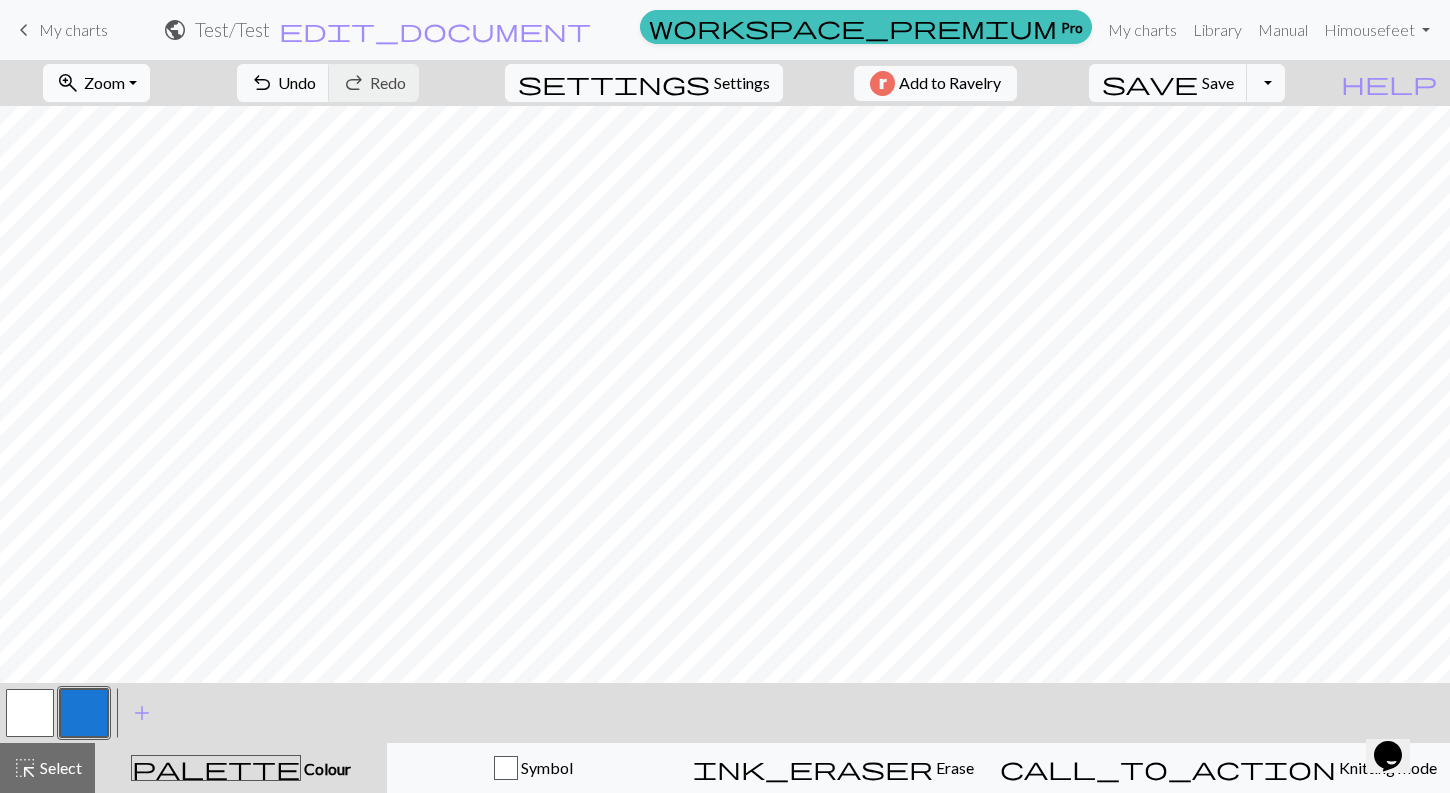 click on "Zoom" at bounding box center (104, 82) 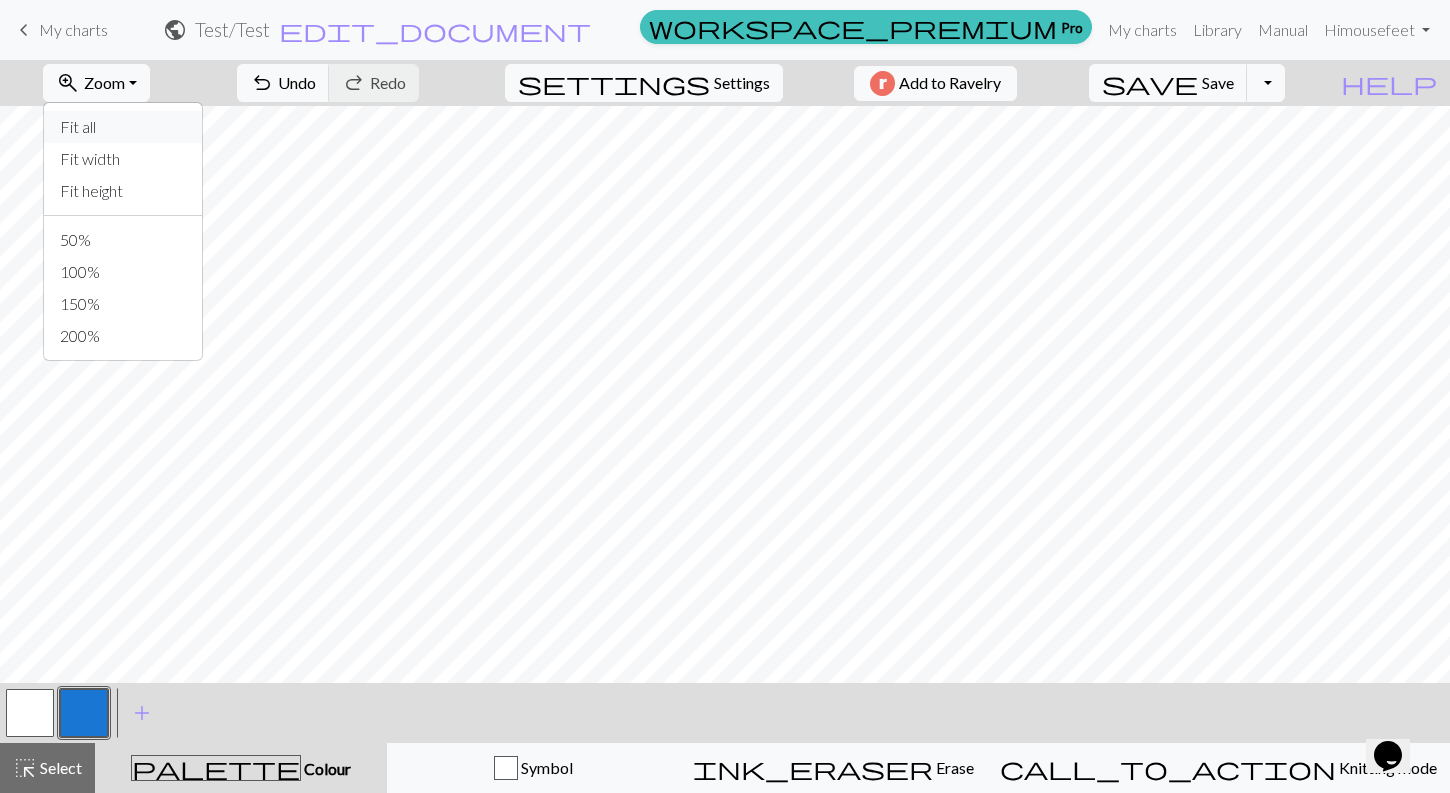 click on "Fit all" at bounding box center (123, 127) 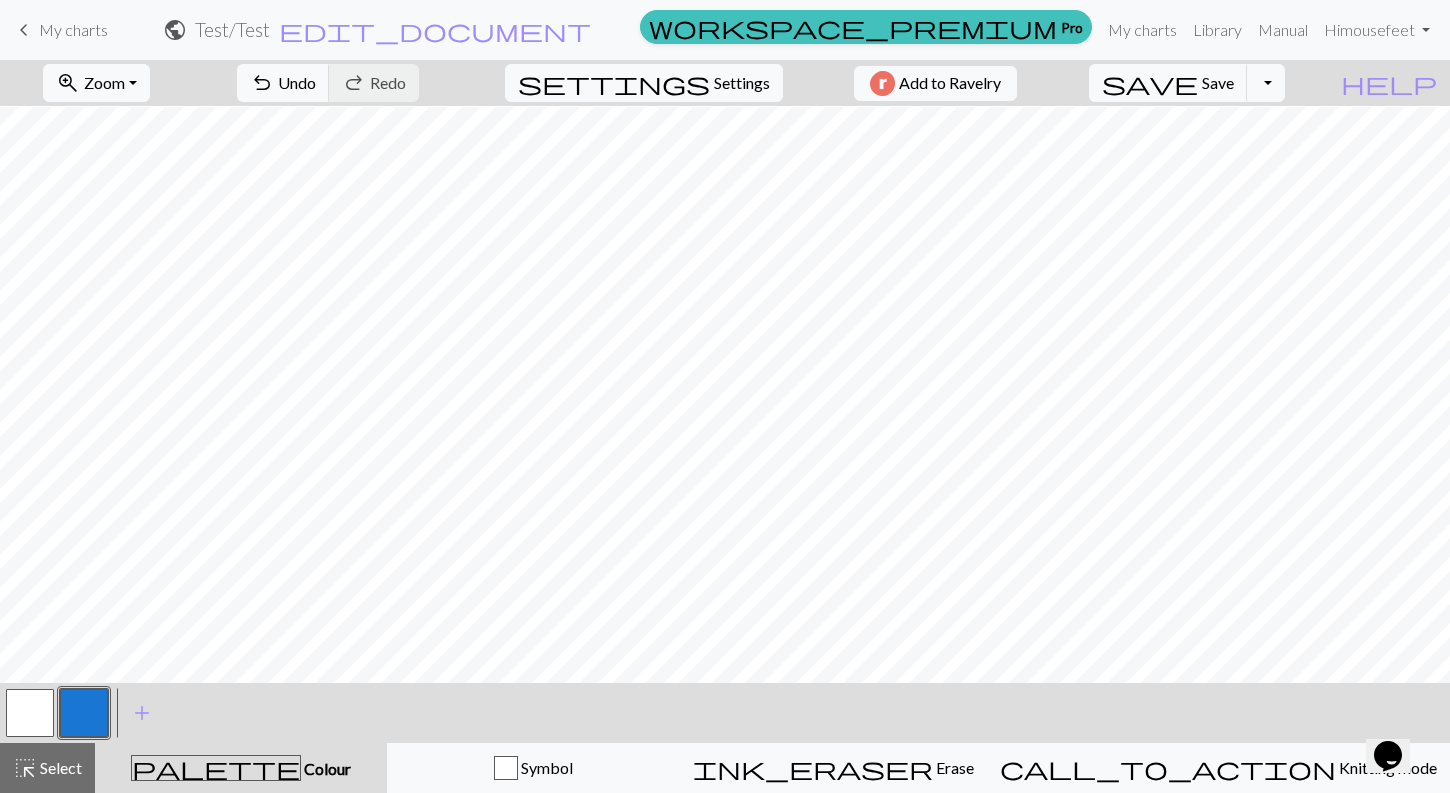 scroll, scrollTop: 293, scrollLeft: 0, axis: vertical 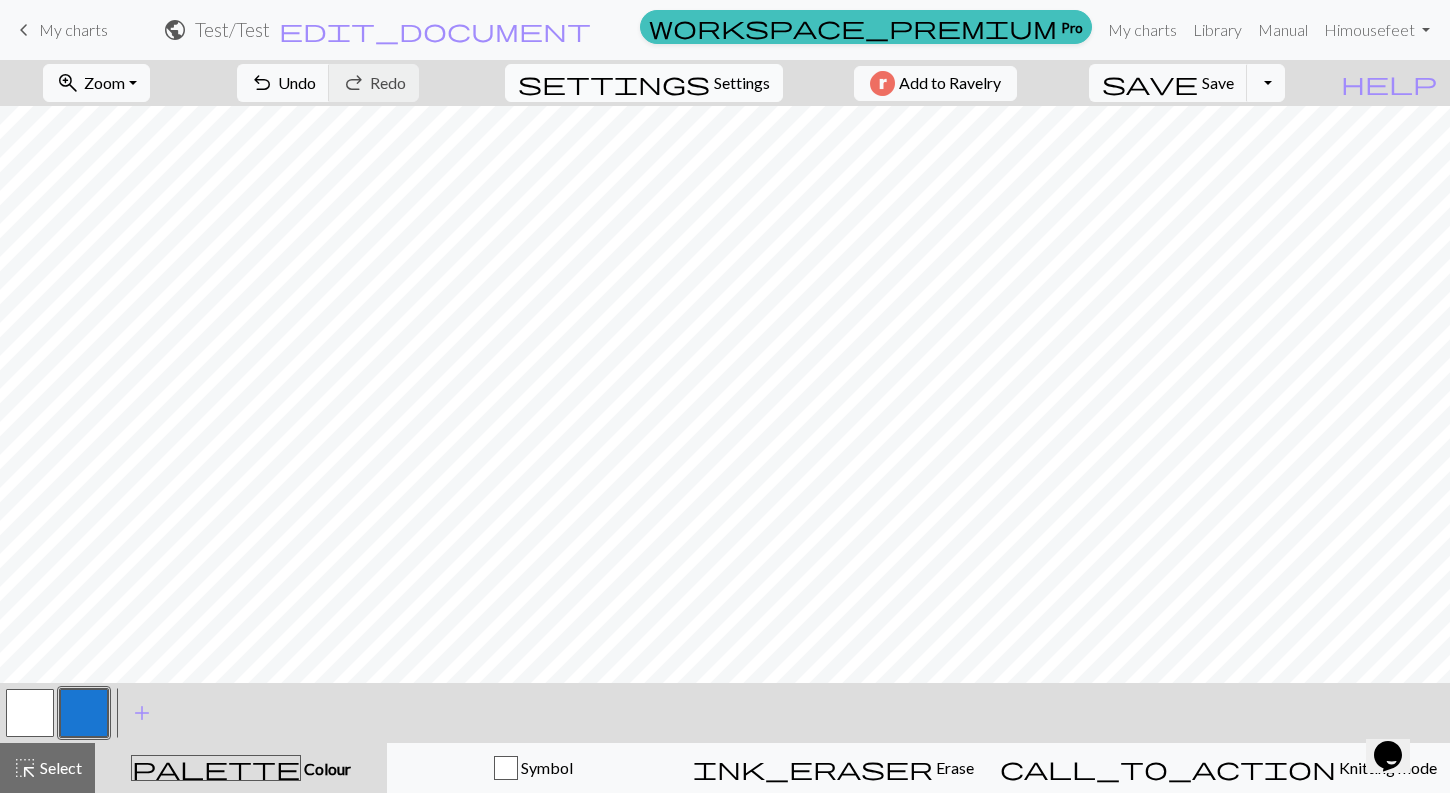 click on "Settings" at bounding box center (742, 83) 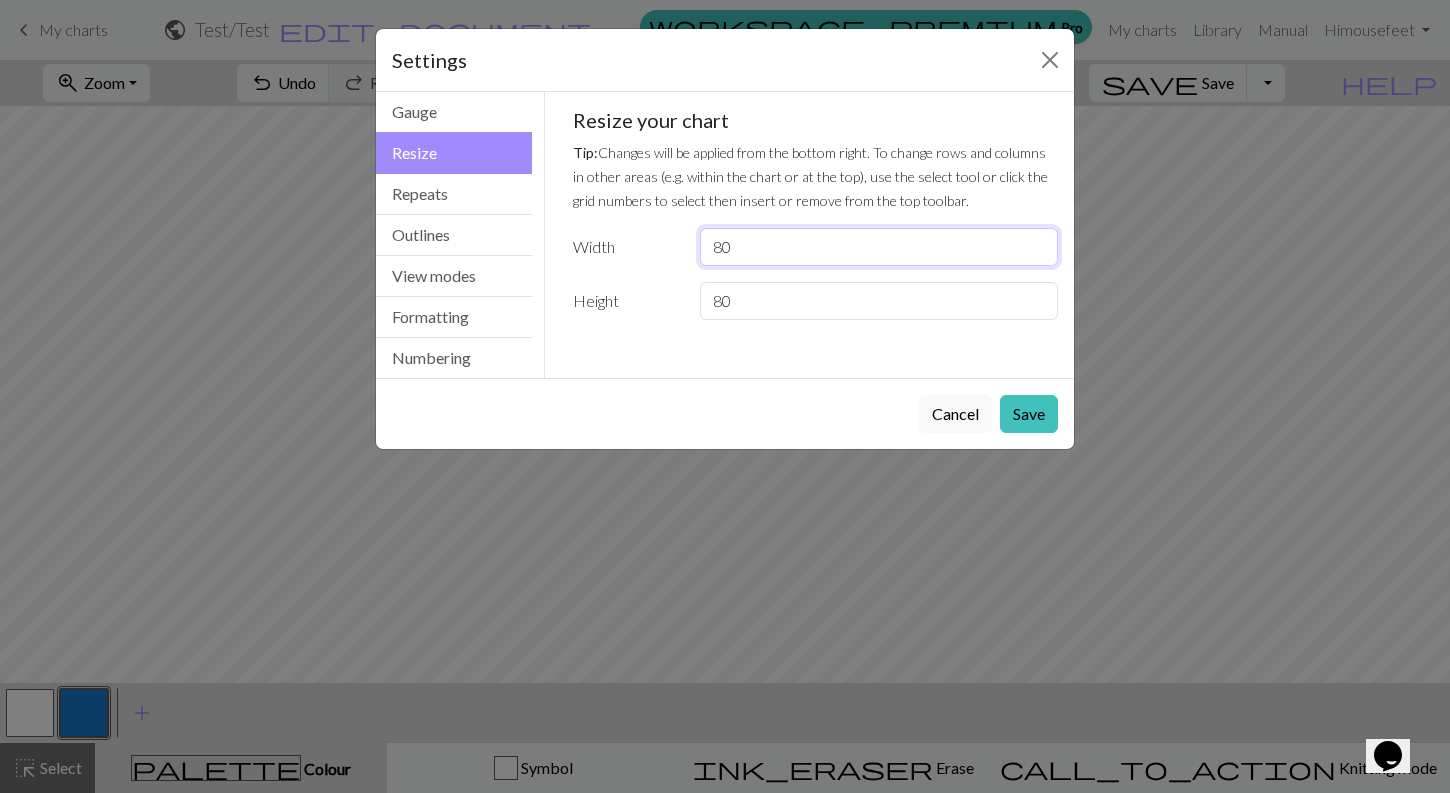 click on "80" at bounding box center (879, 247) 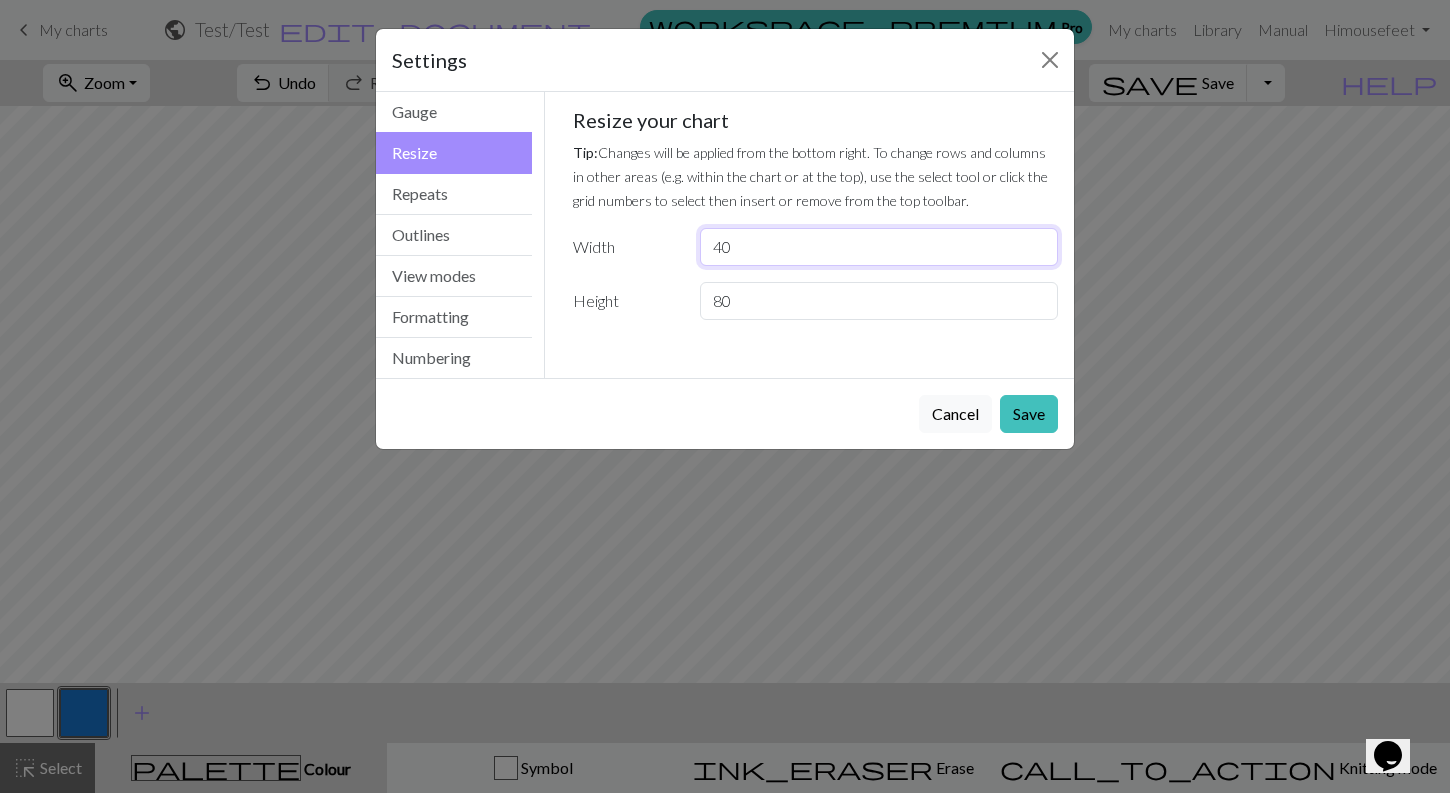 type on "40" 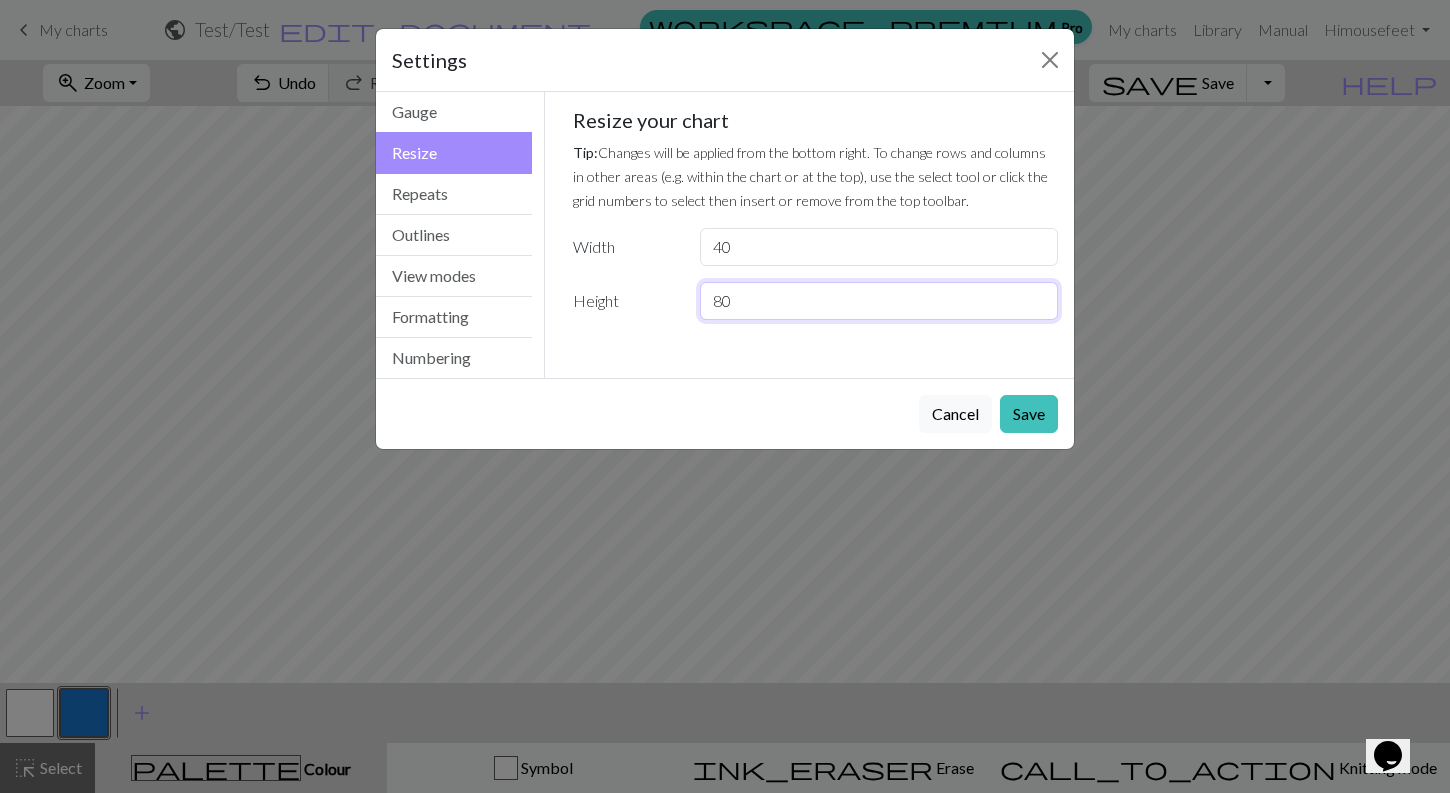 click on "80" at bounding box center (879, 301) 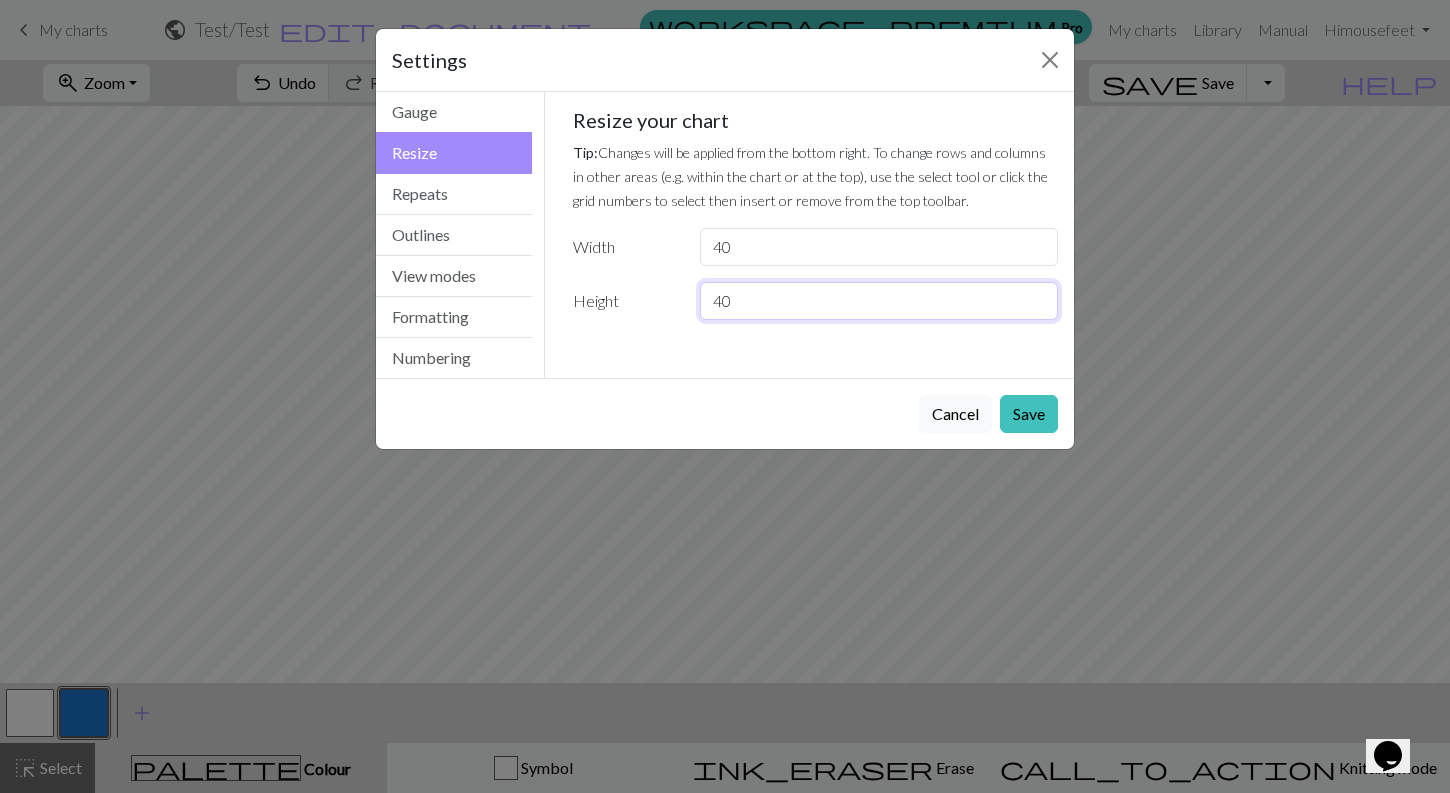 type on "40" 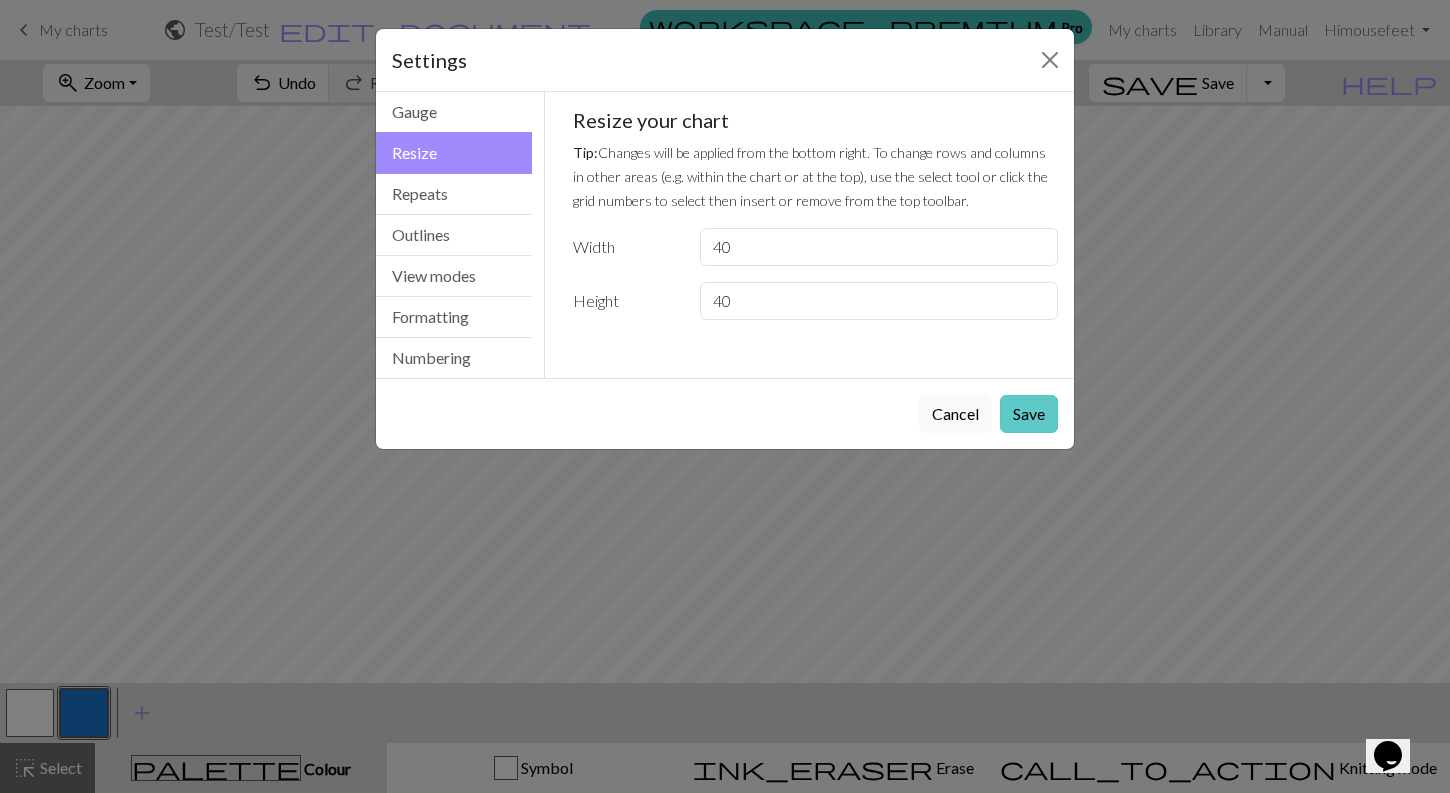 click on "Save" at bounding box center [1029, 414] 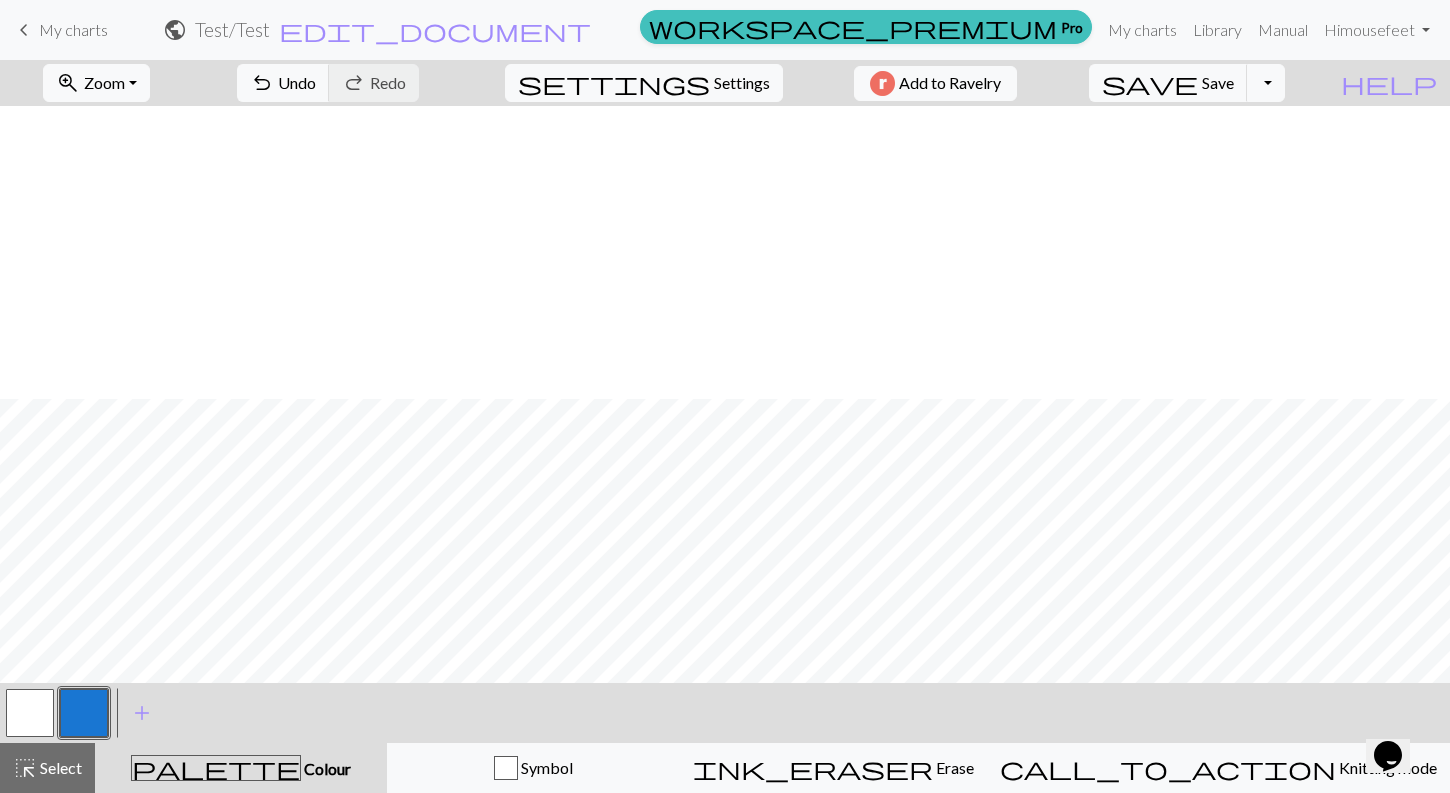 scroll, scrollTop: 0, scrollLeft: 0, axis: both 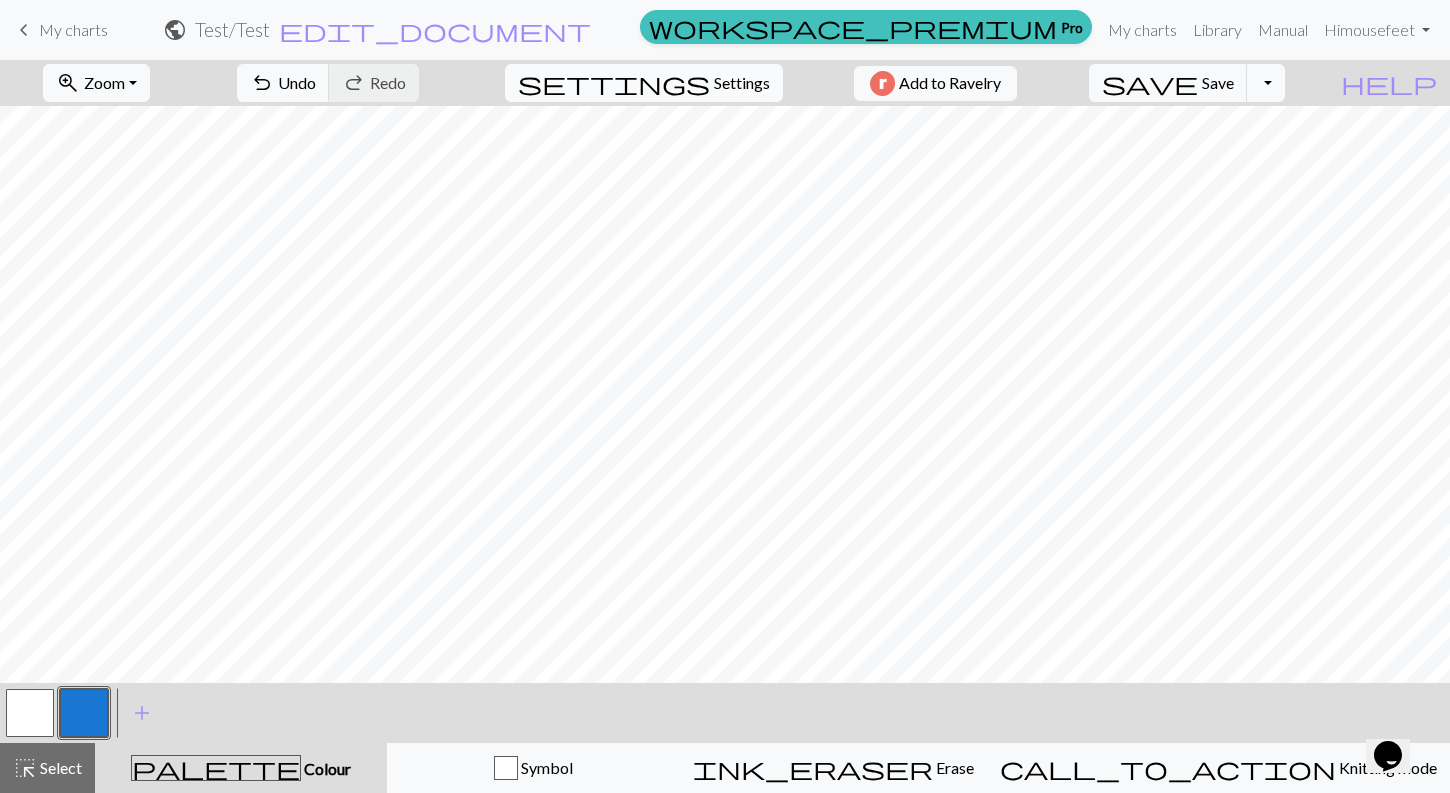 click on "Settings" at bounding box center [742, 83] 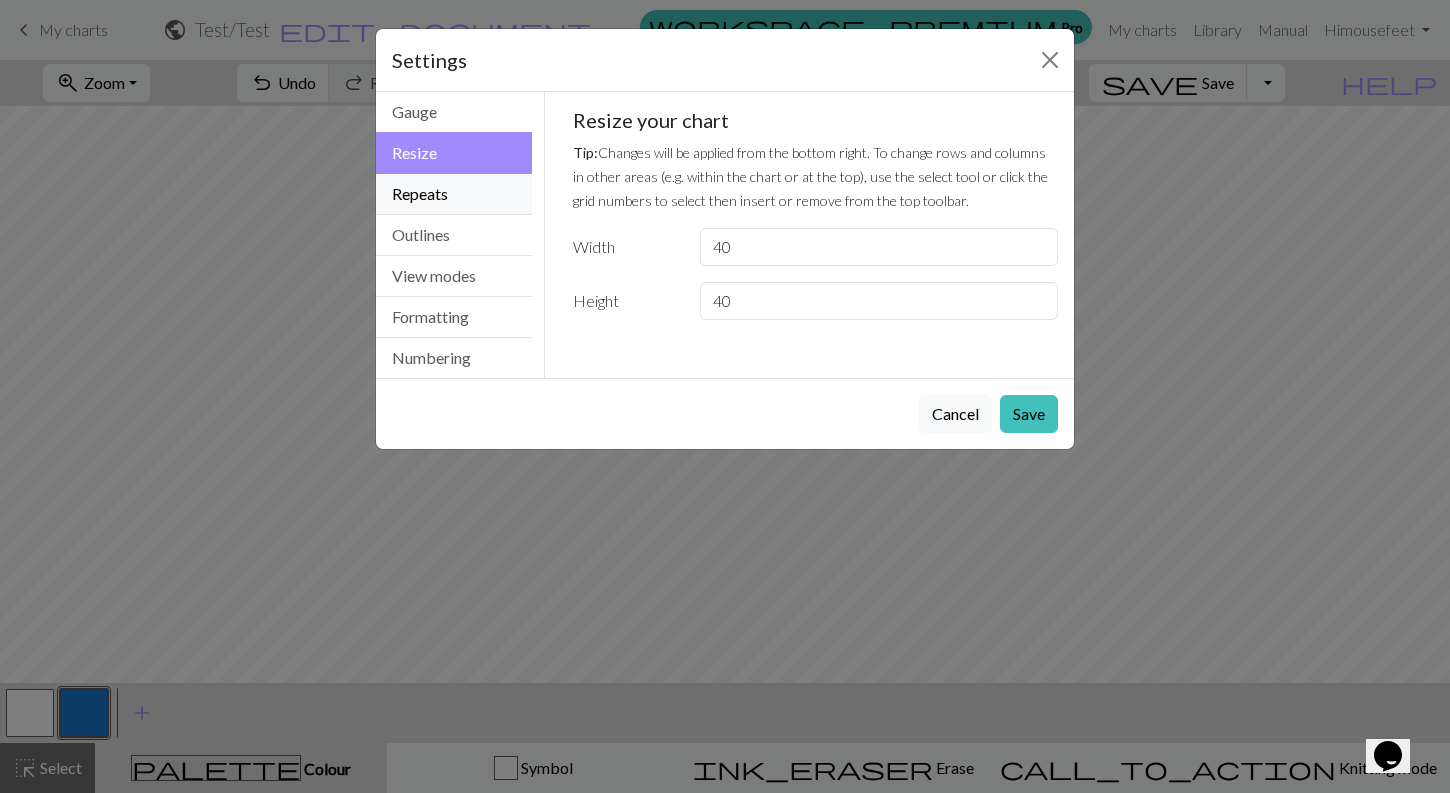 click on "Repeats" at bounding box center [454, 194] 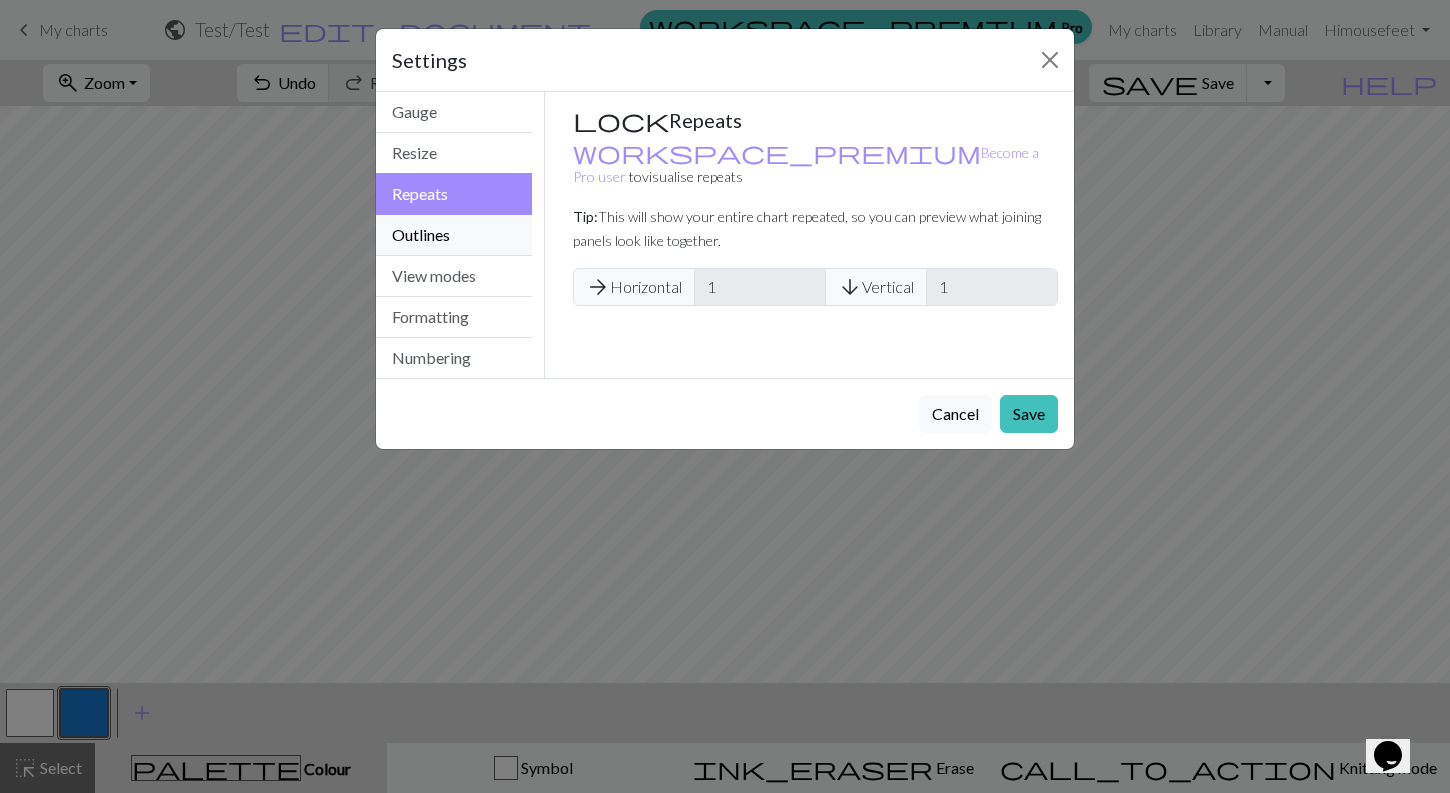 click on "Outlines" at bounding box center (454, 235) 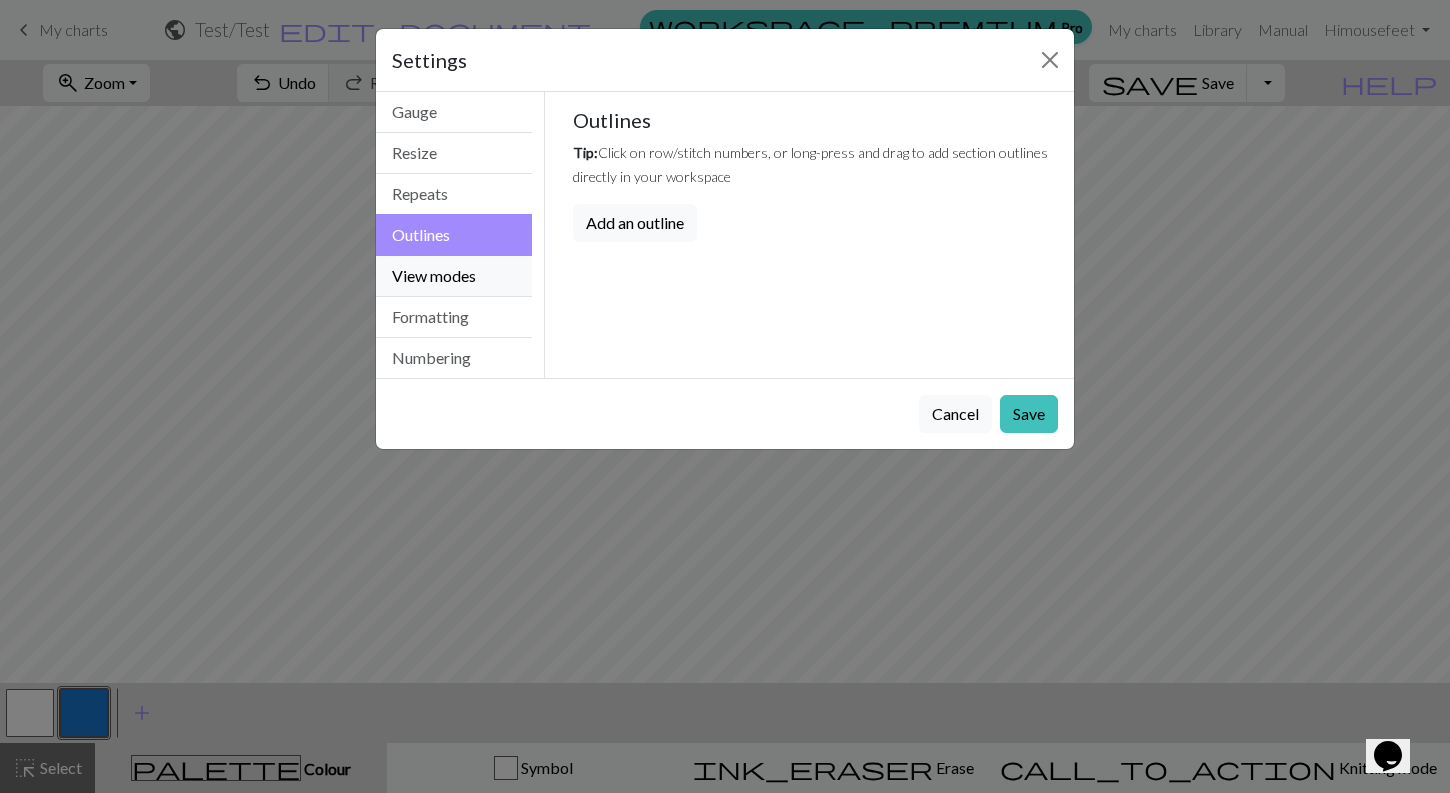 click on "View modes" at bounding box center (454, 276) 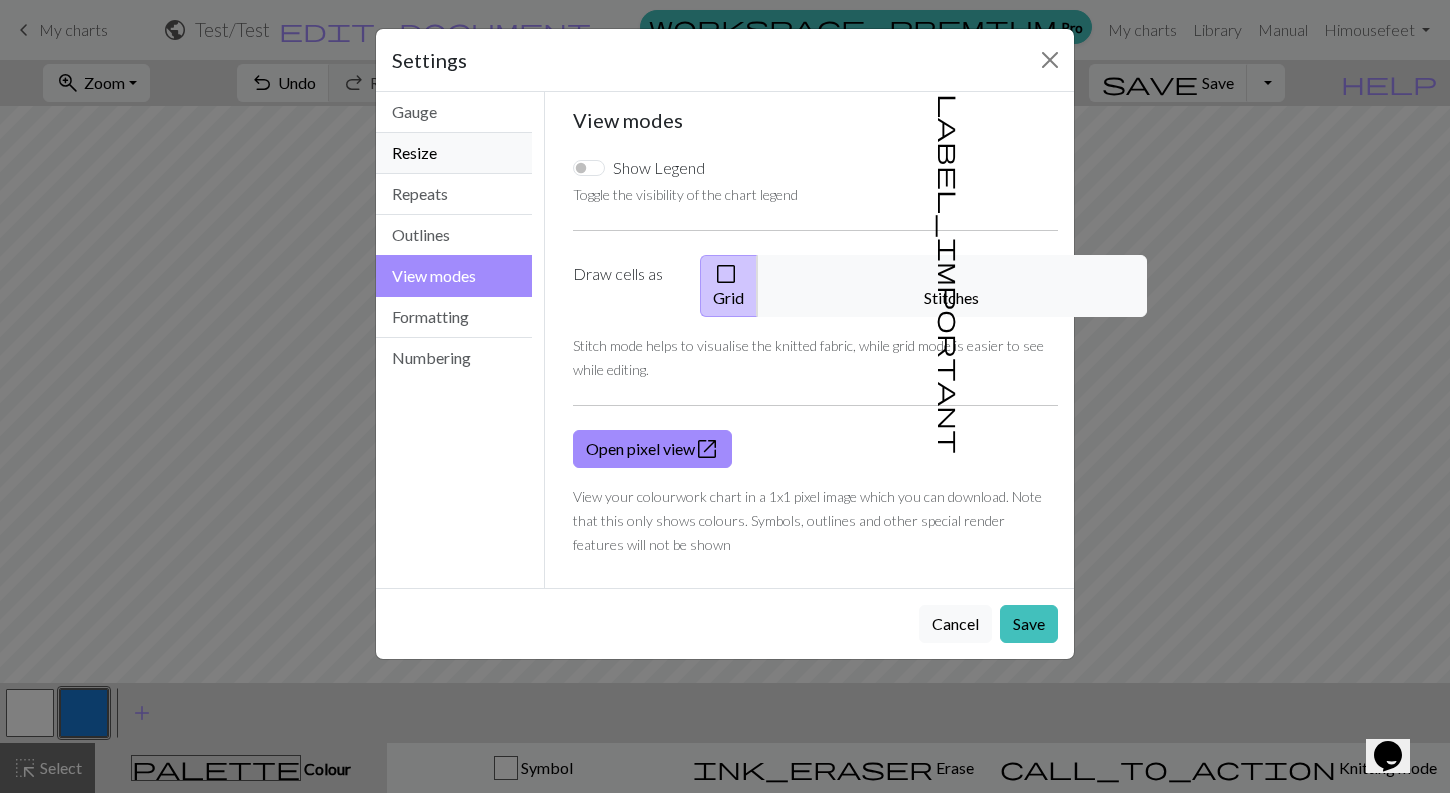 click on "Resize" at bounding box center (454, 153) 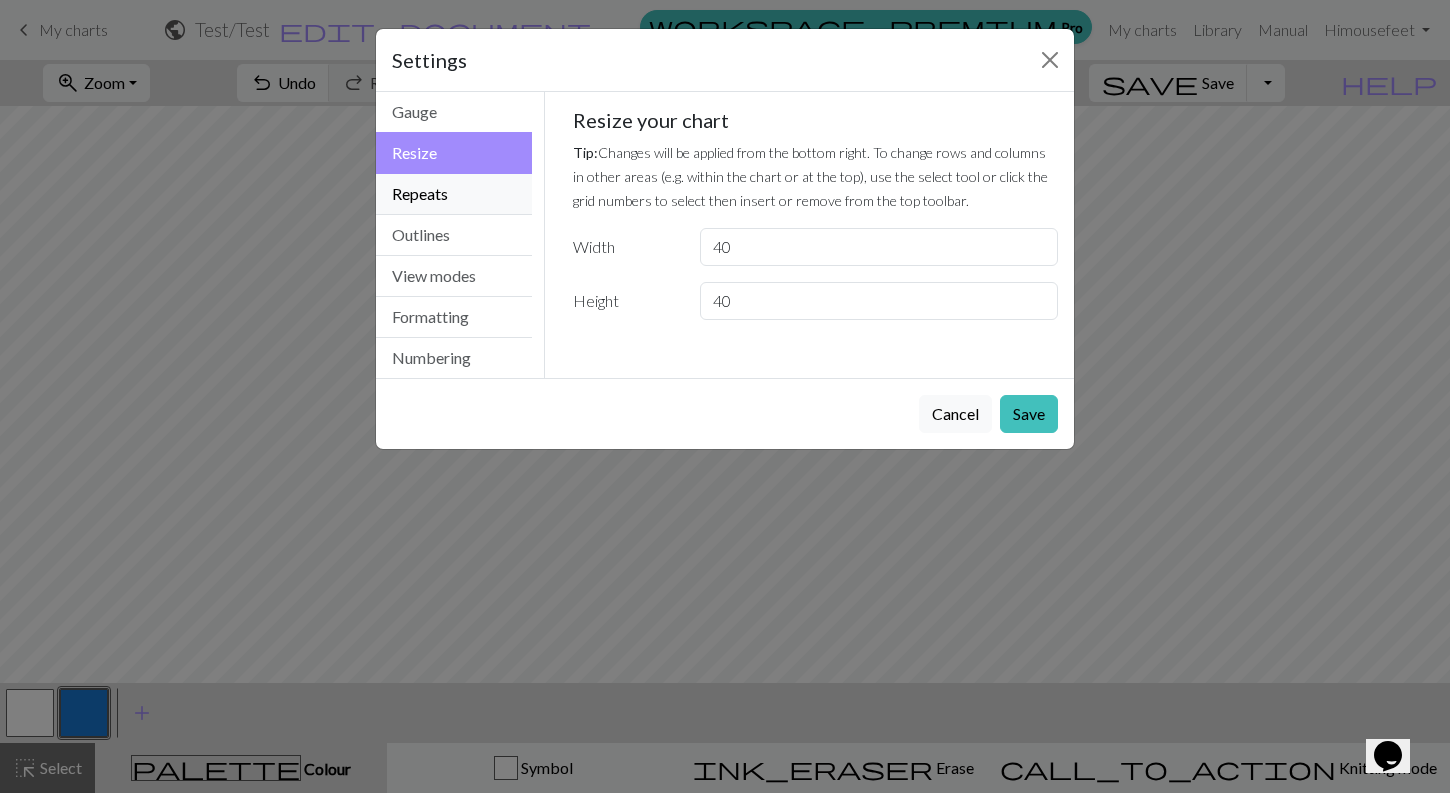click on "Repeats" at bounding box center (454, 194) 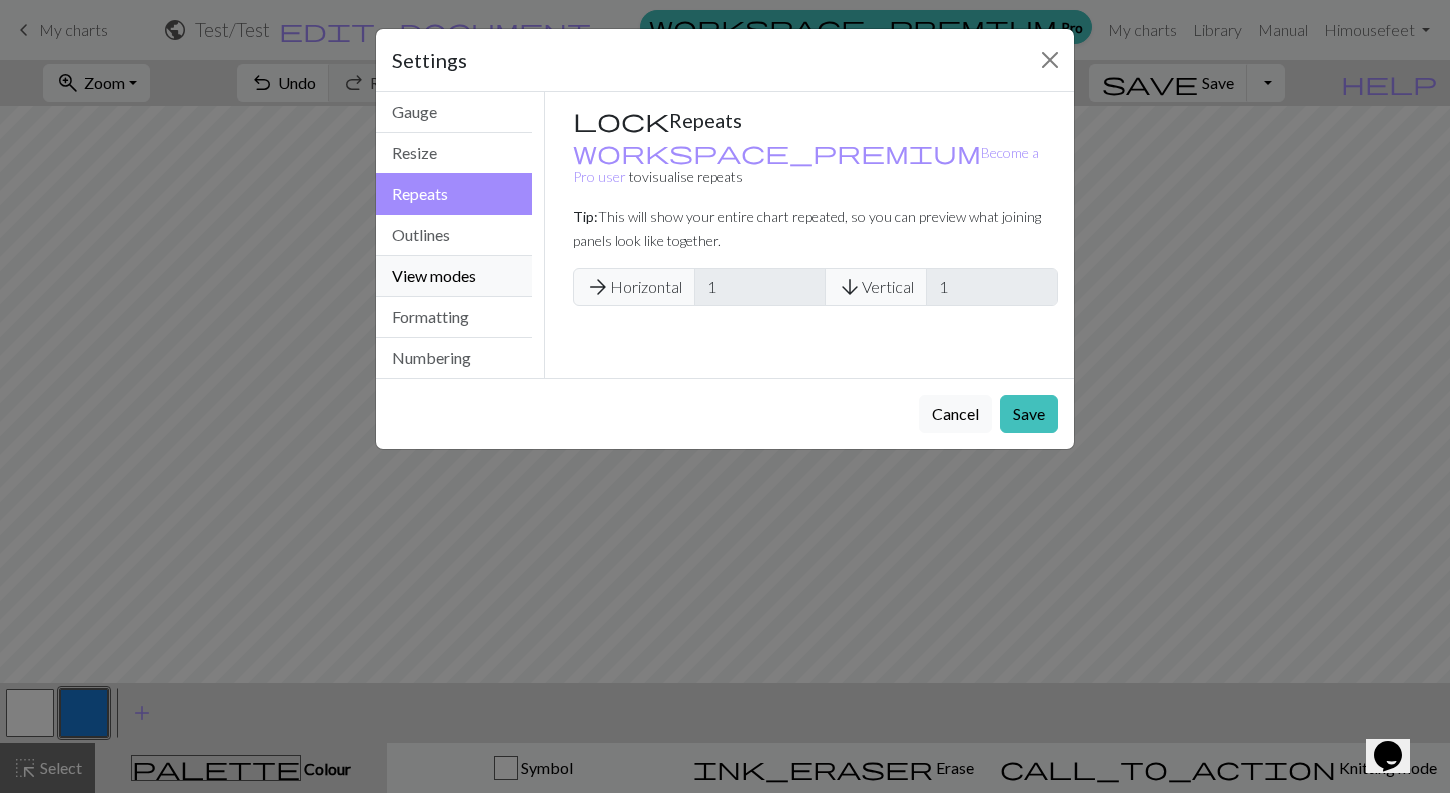 click on "View modes" at bounding box center [454, 276] 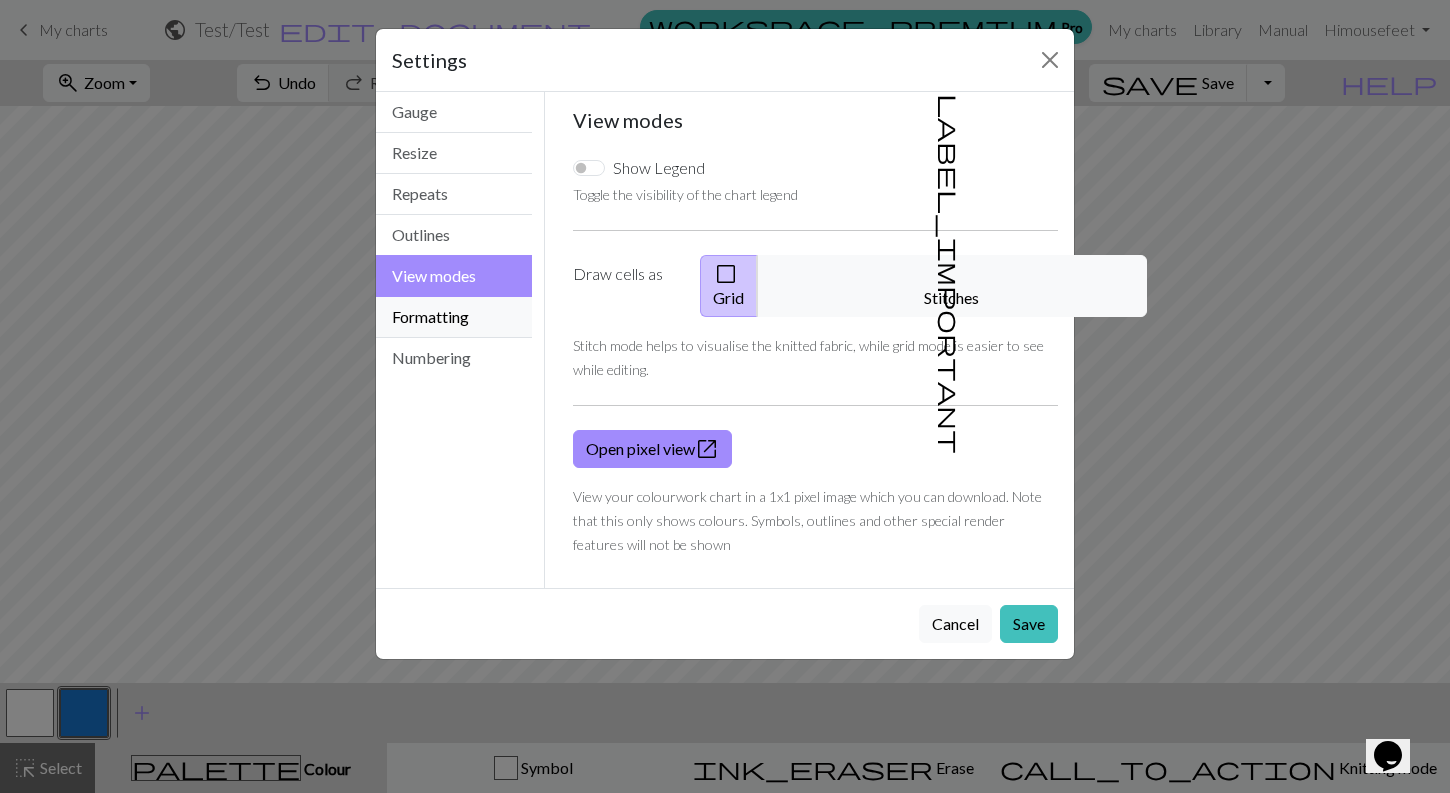 click on "Formatting" at bounding box center [454, 317] 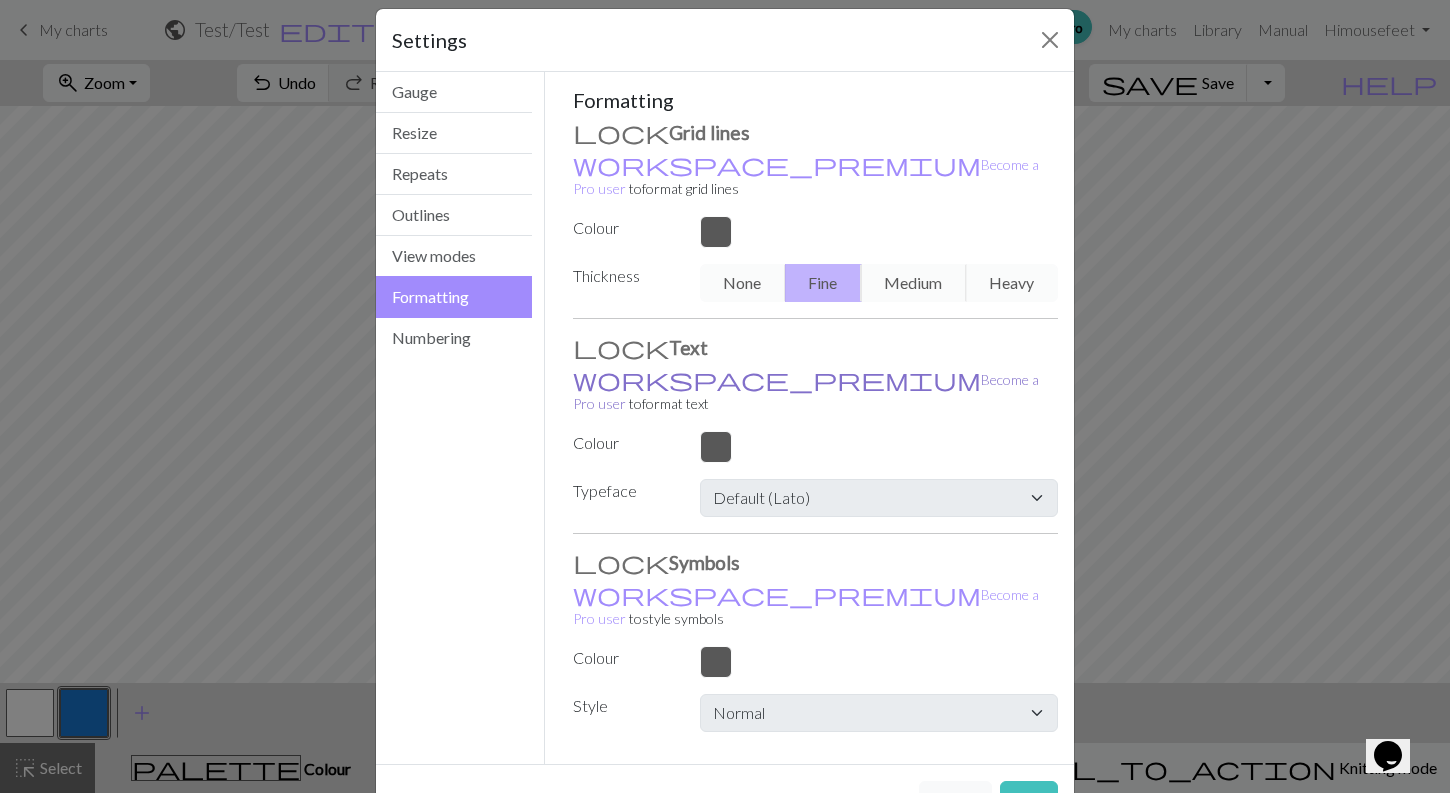 scroll, scrollTop: 19, scrollLeft: 0, axis: vertical 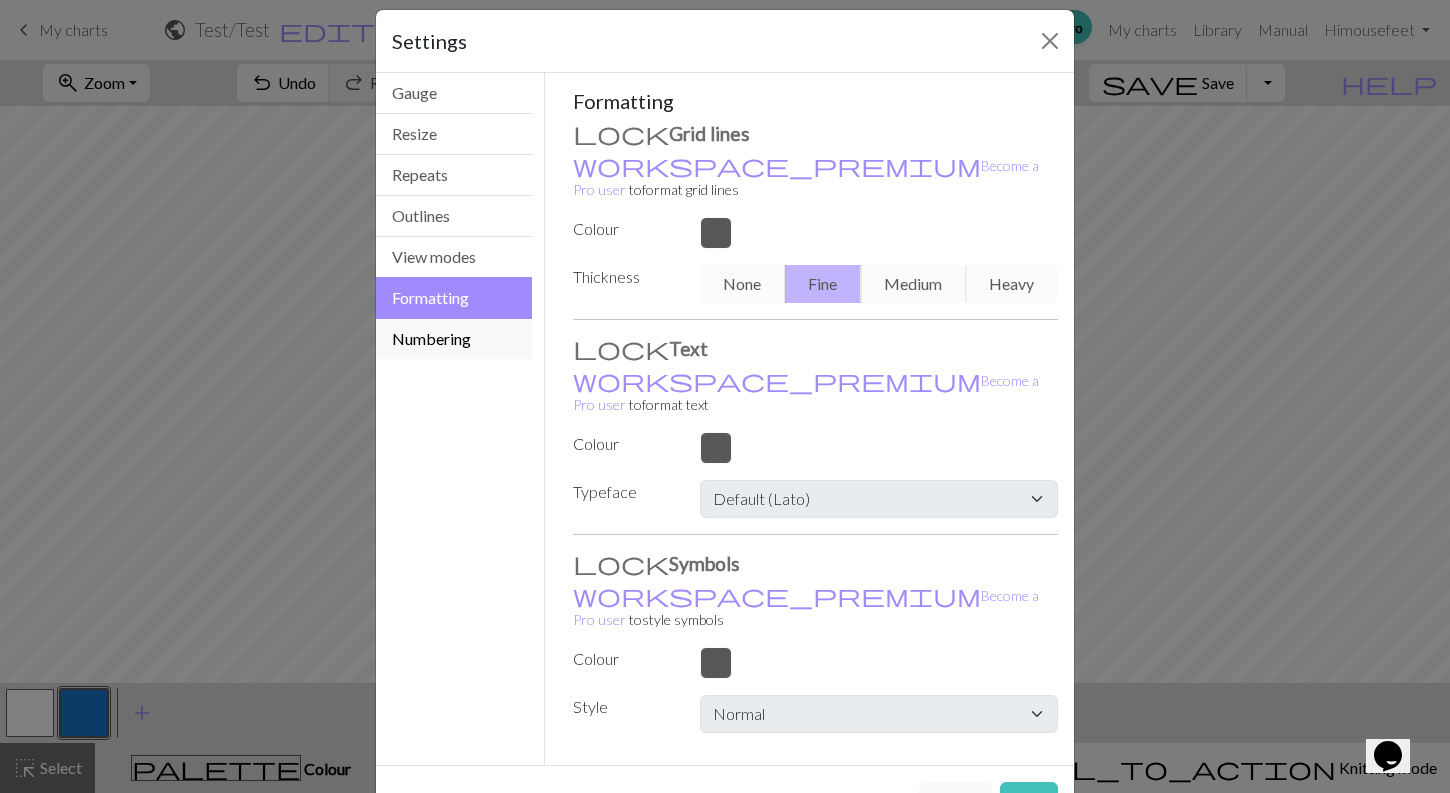 click on "Numbering" at bounding box center [454, 339] 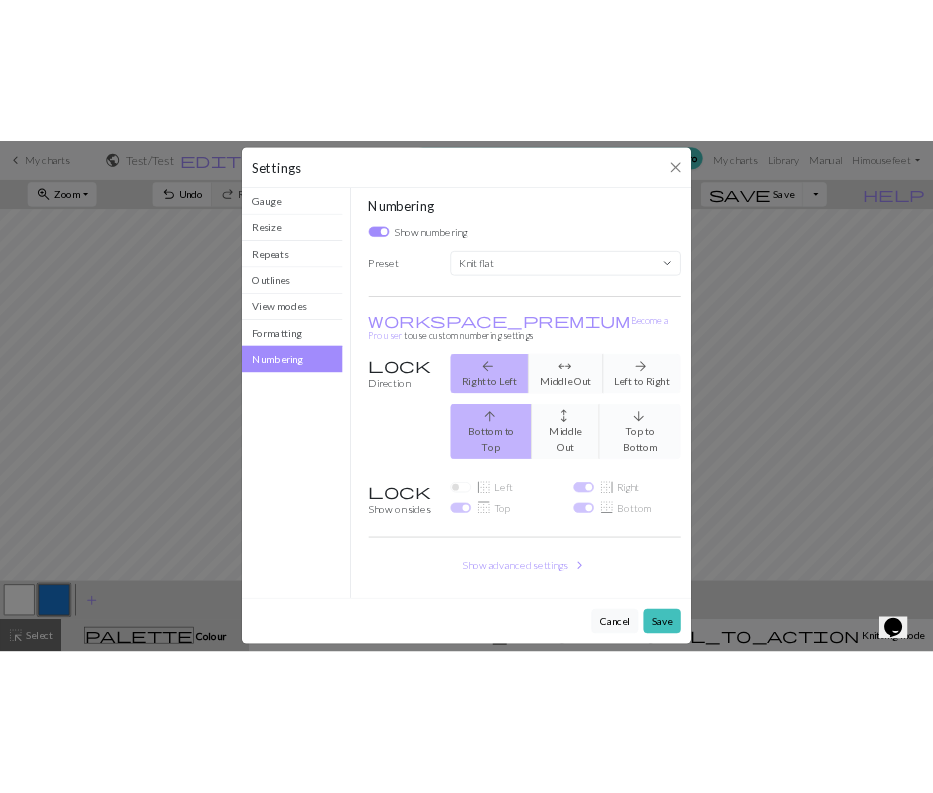scroll, scrollTop: 0, scrollLeft: 0, axis: both 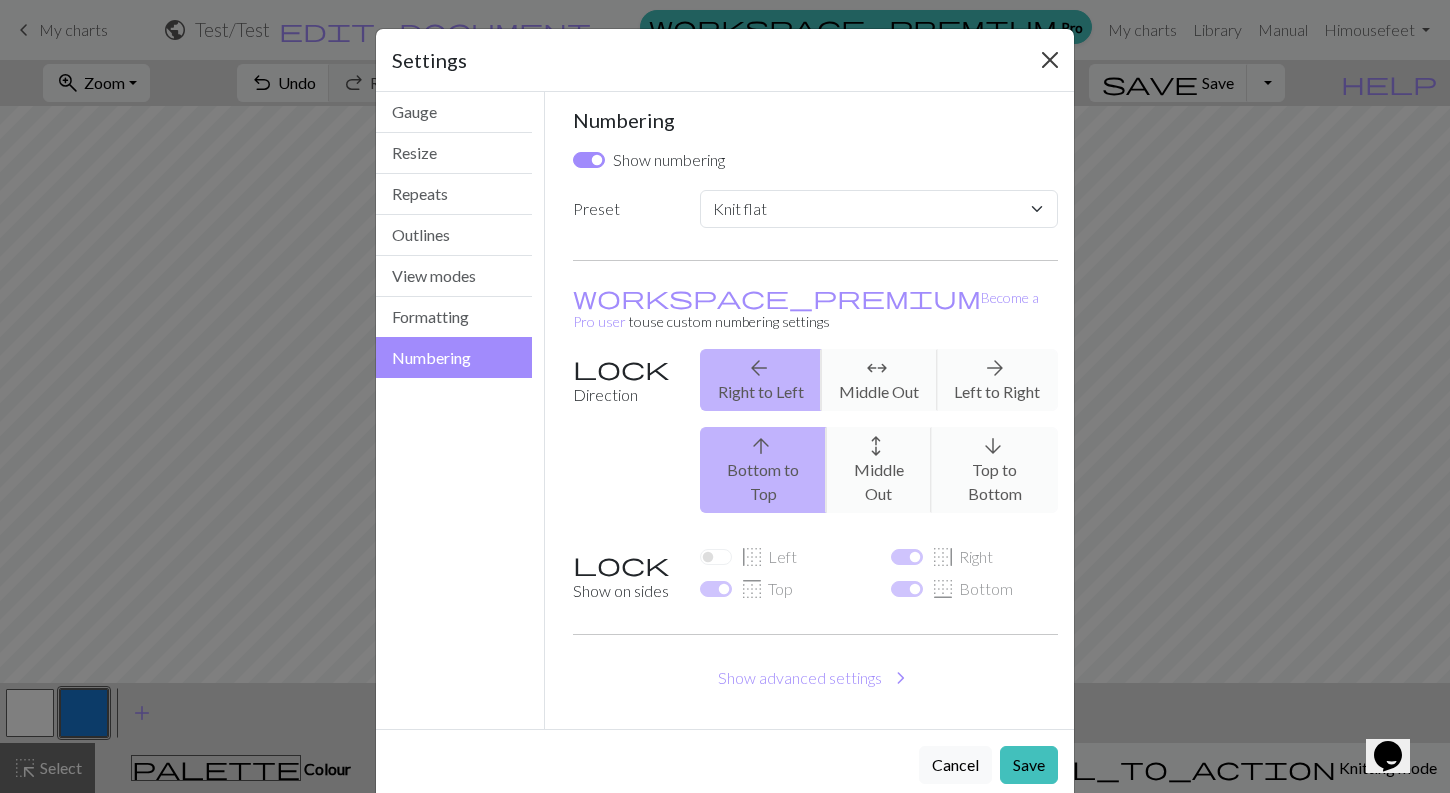 click at bounding box center (1050, 60) 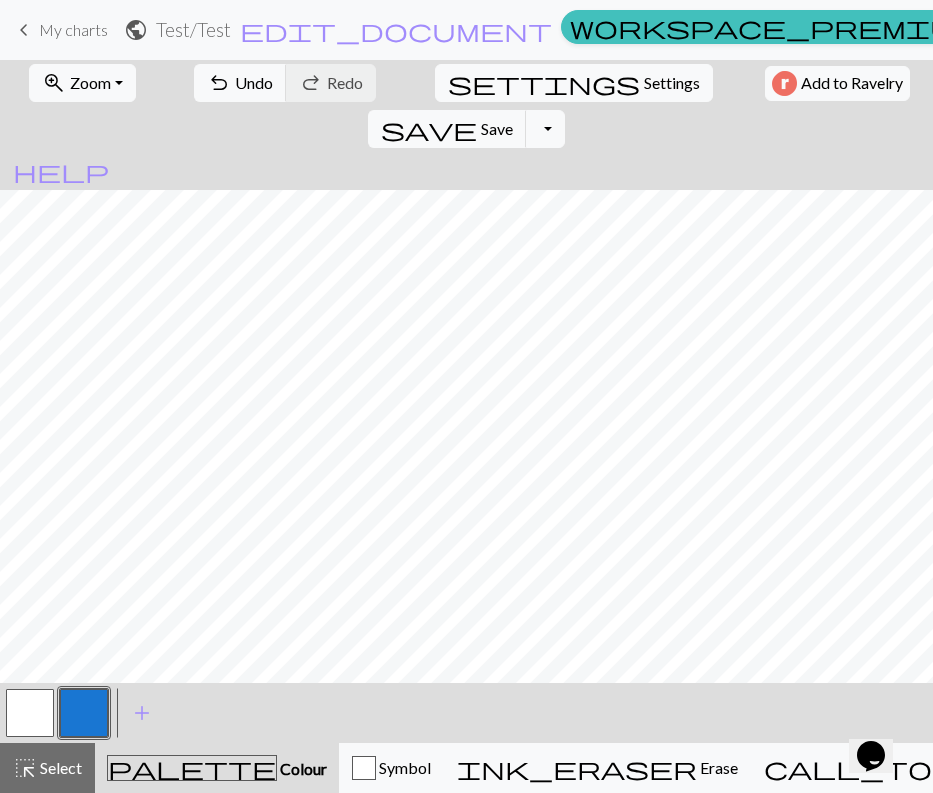 click at bounding box center (30, 713) 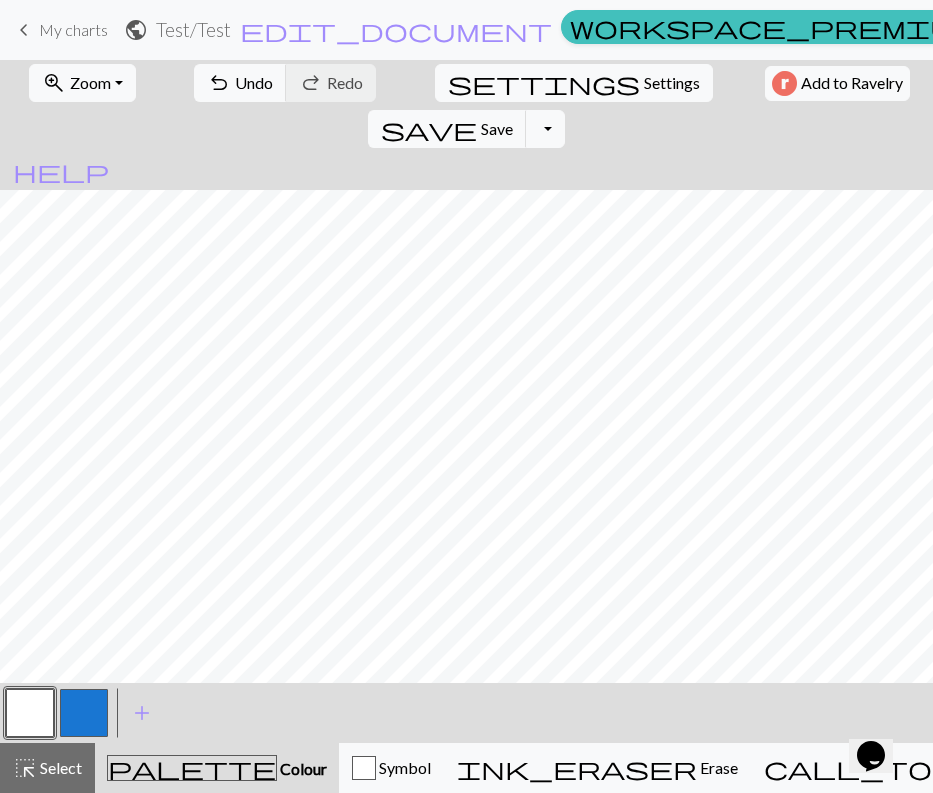 click at bounding box center [84, 713] 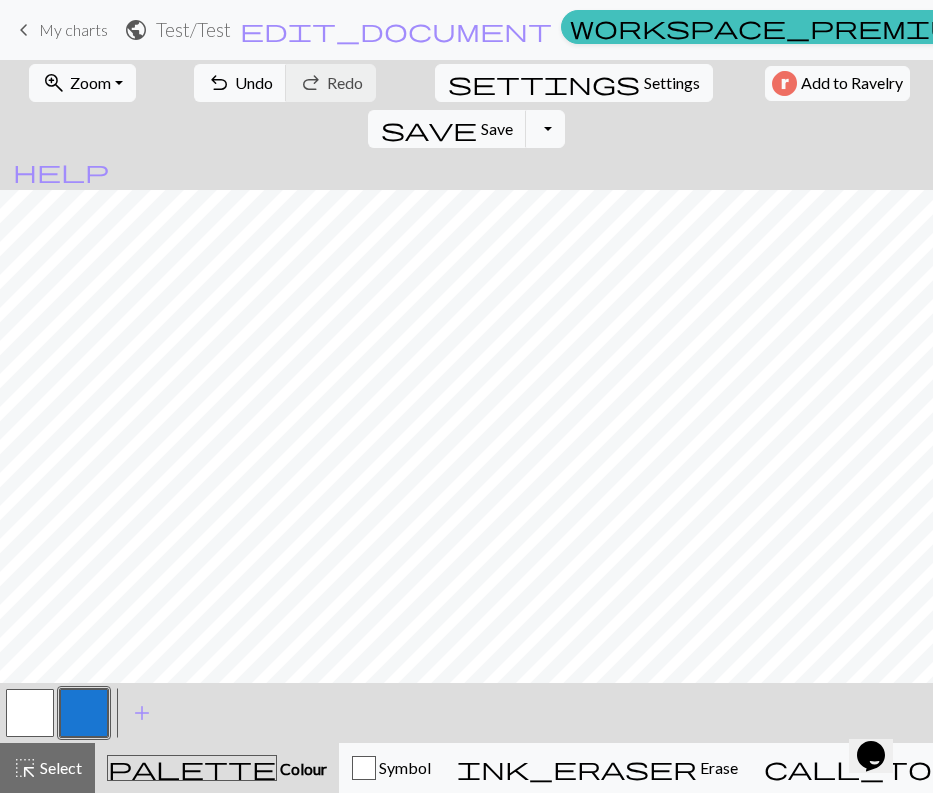 scroll, scrollTop: 0, scrollLeft: 0, axis: both 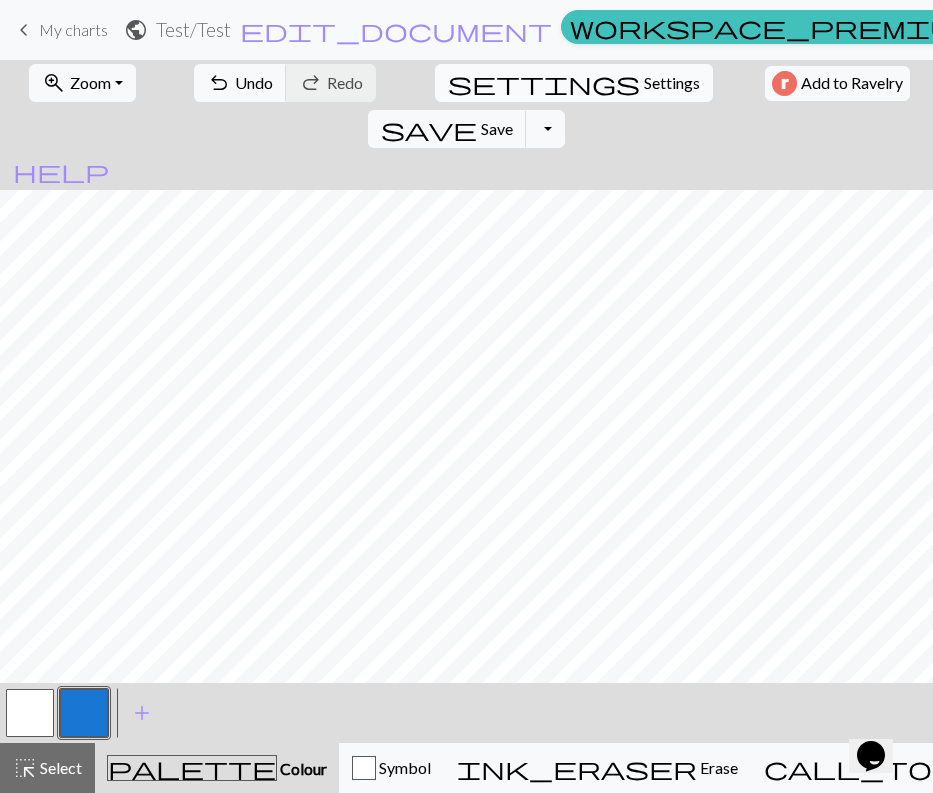 click on "settings  Settings" at bounding box center (574, 83) 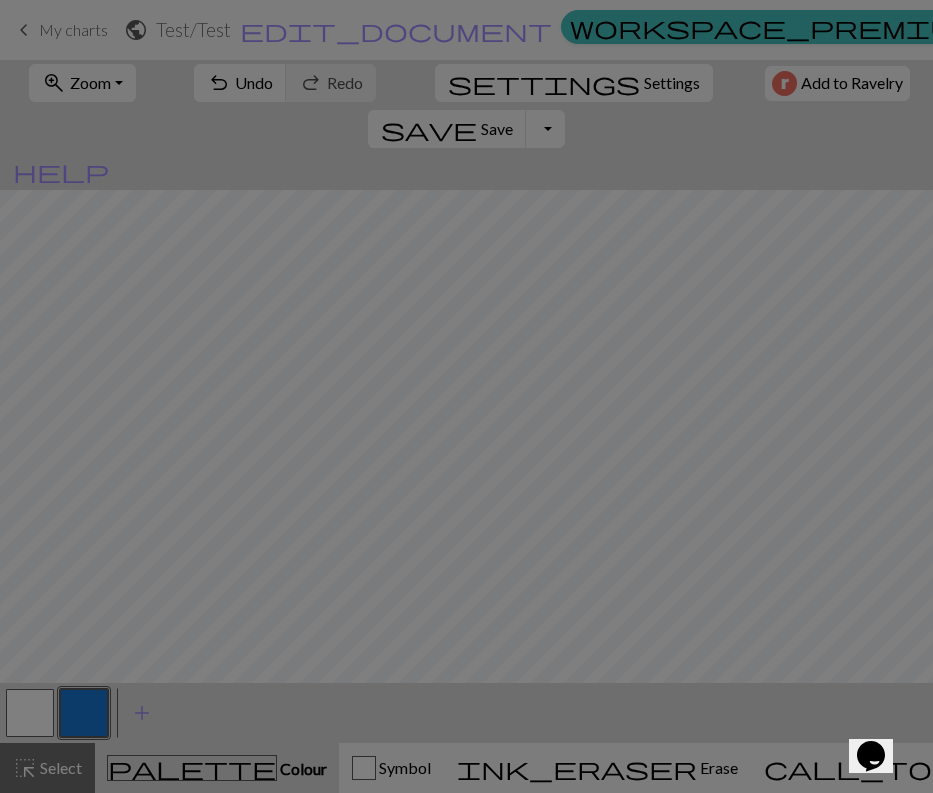 click on "Numbering Show numbering Preset Custom Knit flat Knit in the round Lace knitting Cross stitch workspace_premium Become a Pro user   to  use custom numbering settings Direction arrow_back Right to Left arrows_outward Middle Out arrow_forward Left to Right arrow_upward Bottom to Top arrows_outward Middle Out arrow_downward Top to Bottom Show on sides border_left Left border_right Right border_top Top border_bottom Bottom Show advanced settings   chevron_right Alternate Number on alternate rows Start at height  Row 1 arrow_range  Stitch 1 Tip:  You can offset by a negative number to begin numbering inside the chart. e.g. to start numbering in the middle. End at height  Row arrow_range  Stitch Tip:  Leave blank to number continuously, or set a value to stop numbering at a specific row or stitch. Increment by height Row 1 arrow_range Stitch 1 Tip:  Set how many to increment by at each cell. For example, setting increment to 5 will show numbers 1, 6, 11, 16, etc." at bounding box center (557, 360) 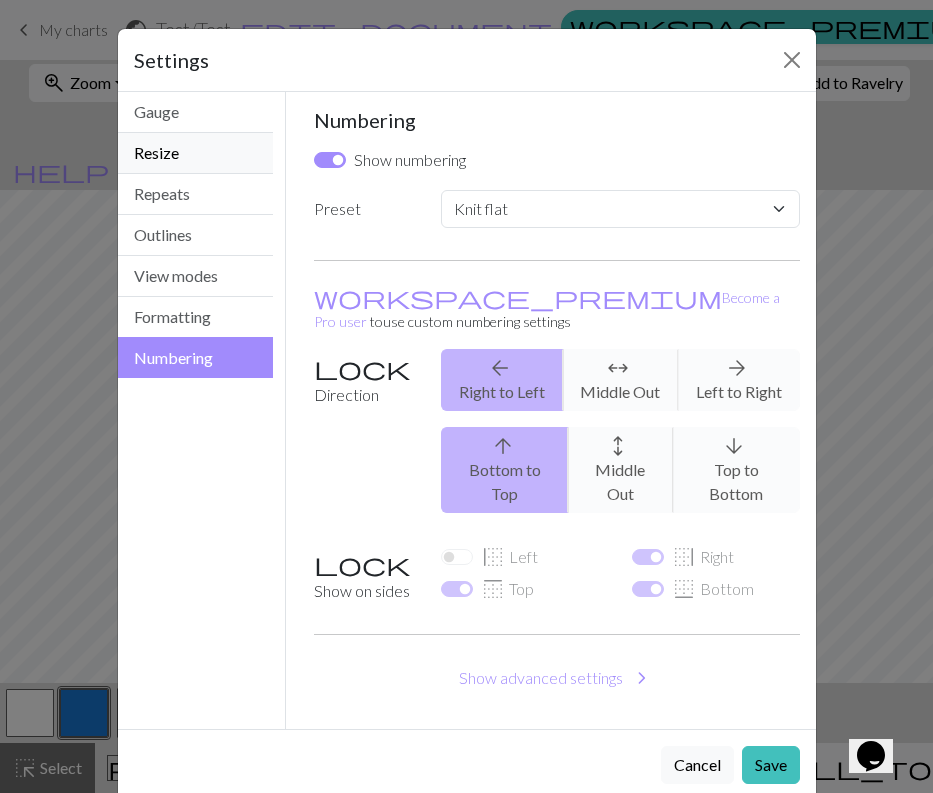 click on "Resize" at bounding box center [196, 153] 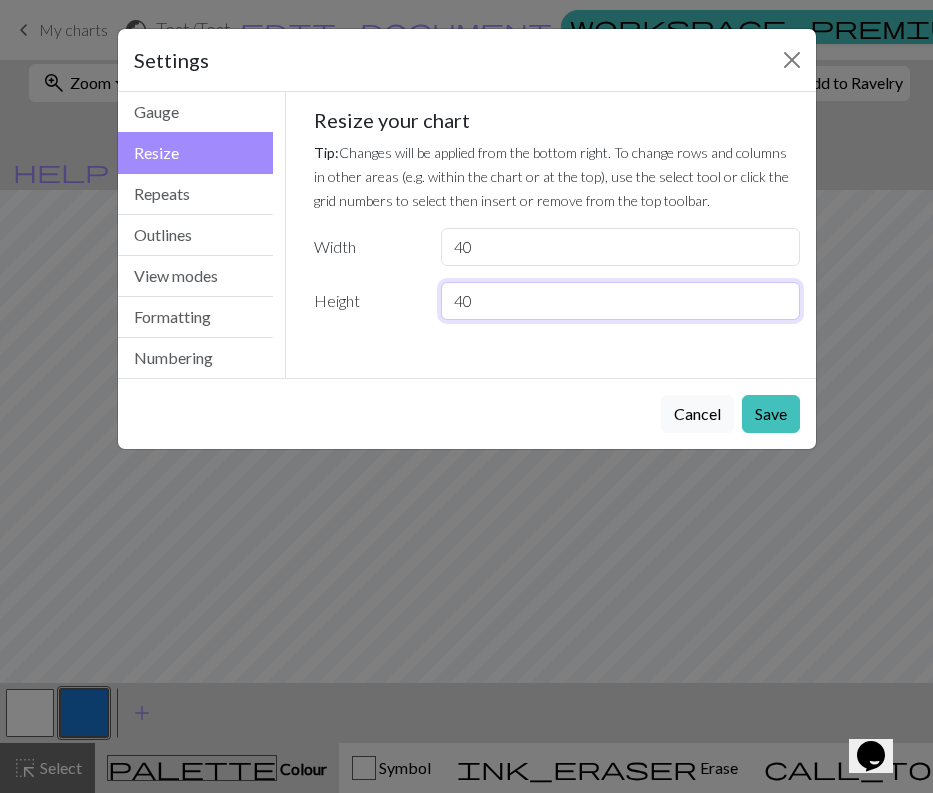 click on "40" at bounding box center [620, 301] 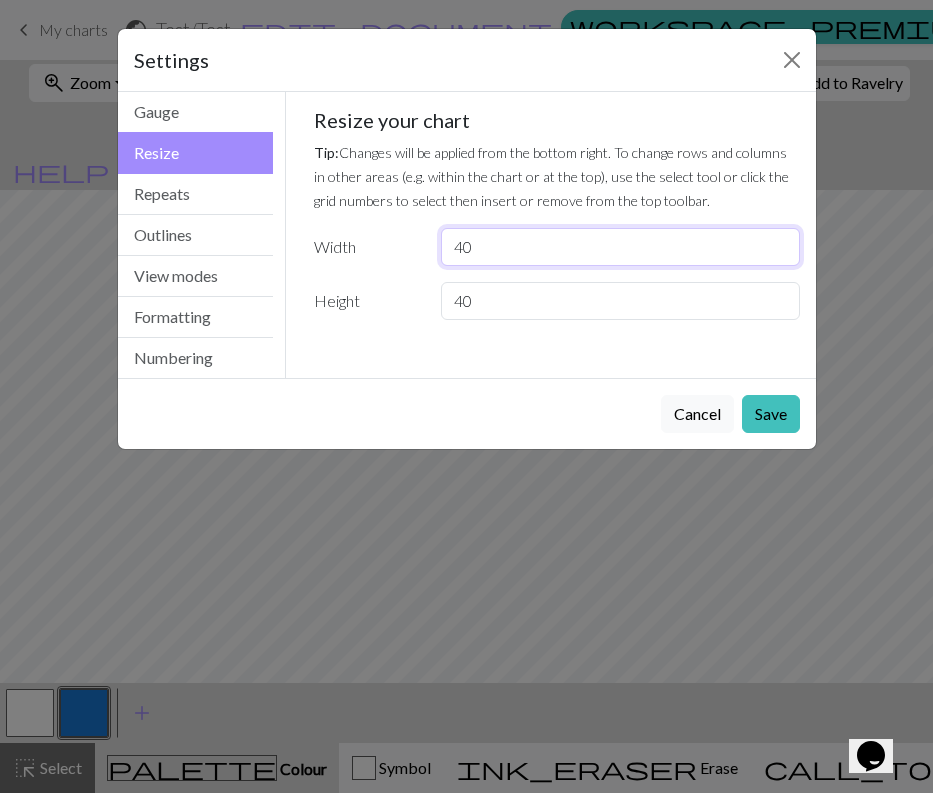 click on "40" at bounding box center (620, 247) 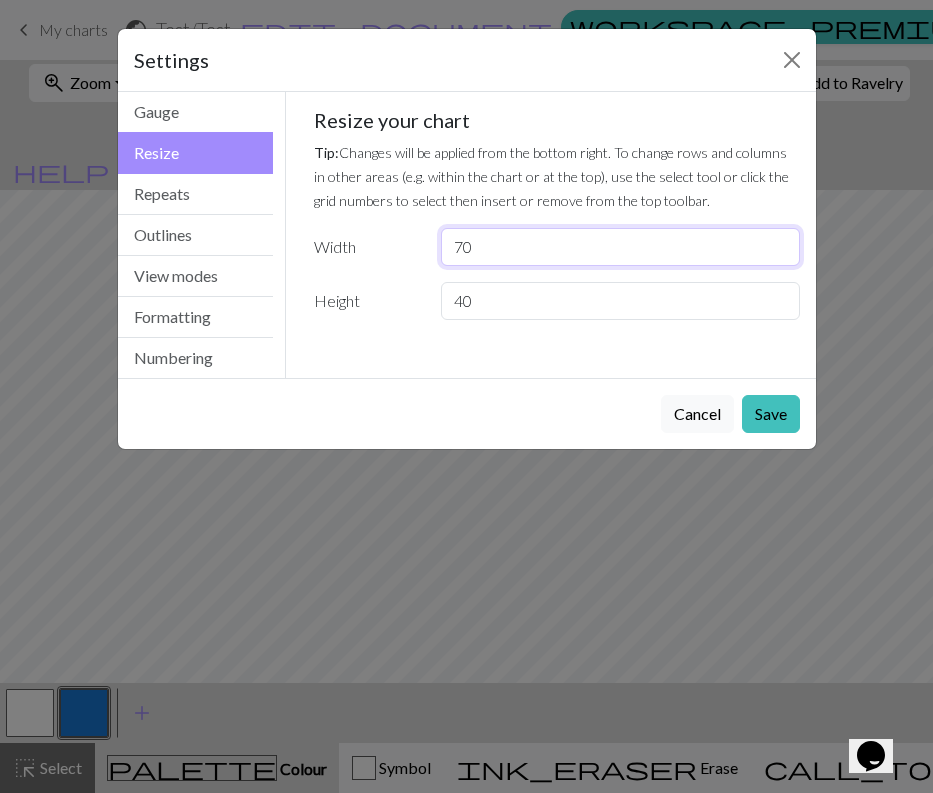 type on "70" 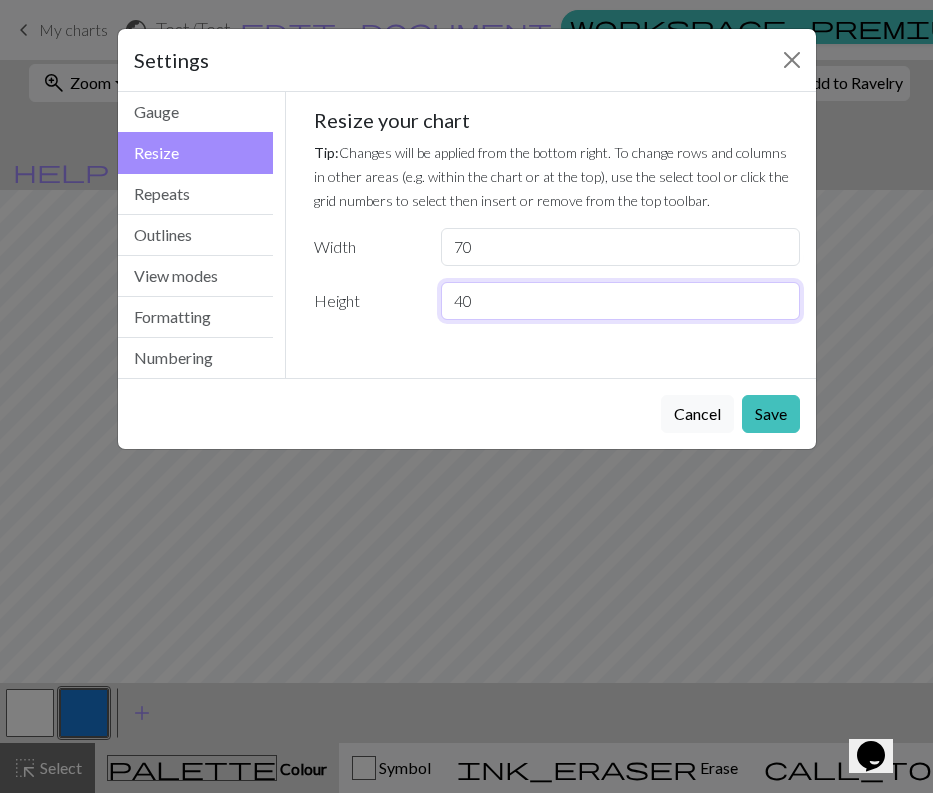 click on "40" at bounding box center (620, 301) 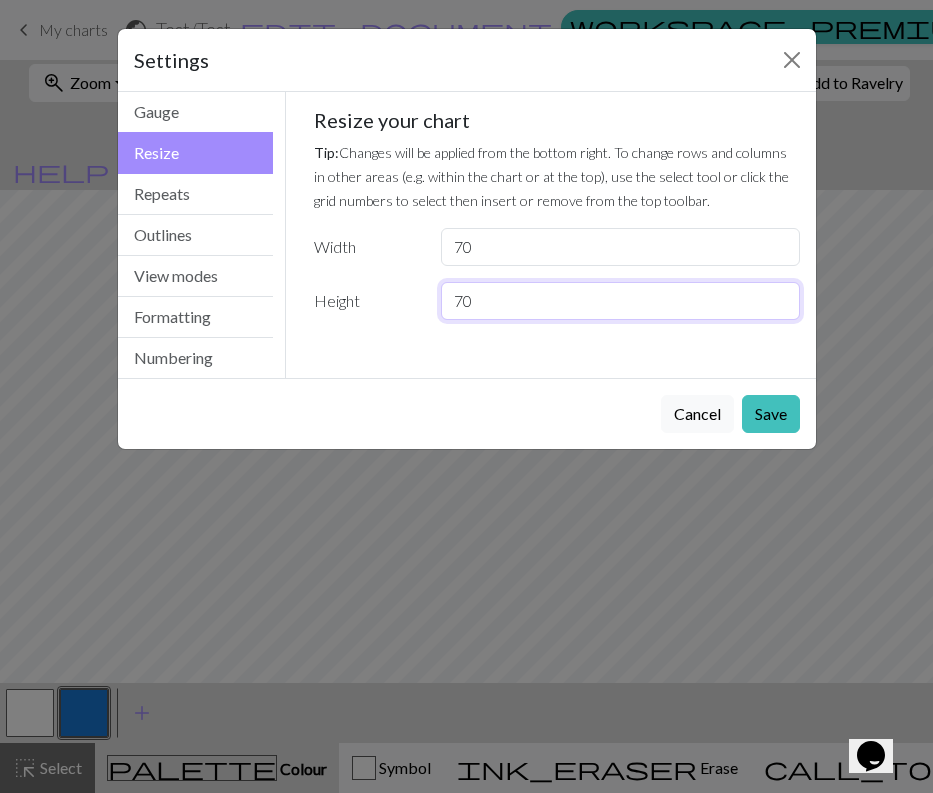 type on "70" 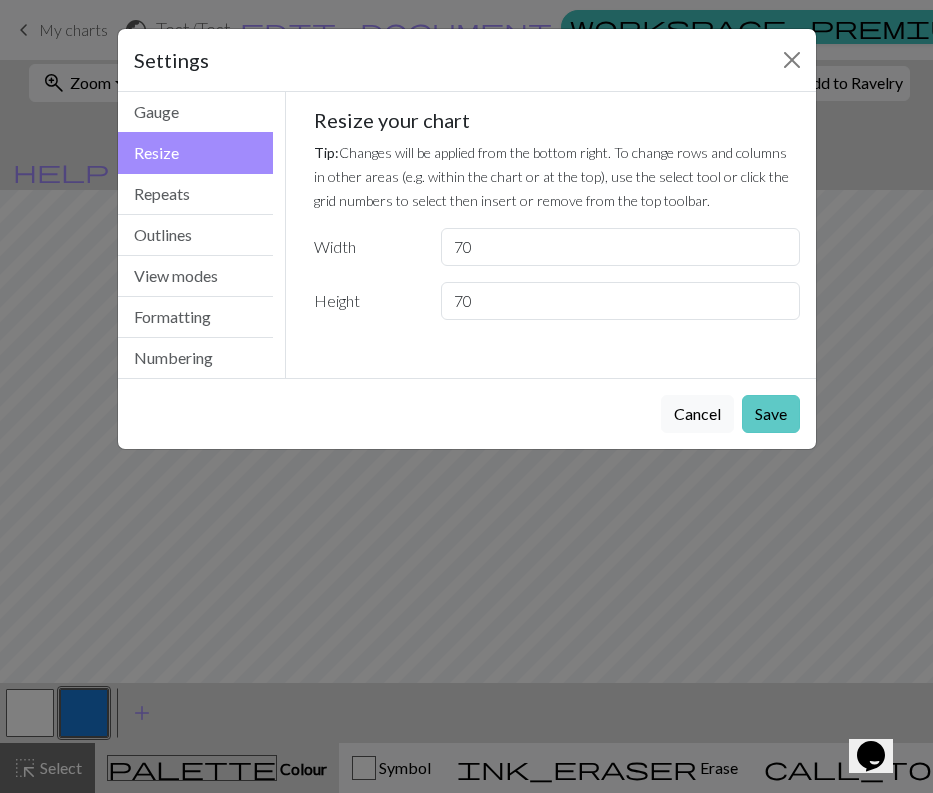 click on "Save" at bounding box center [771, 414] 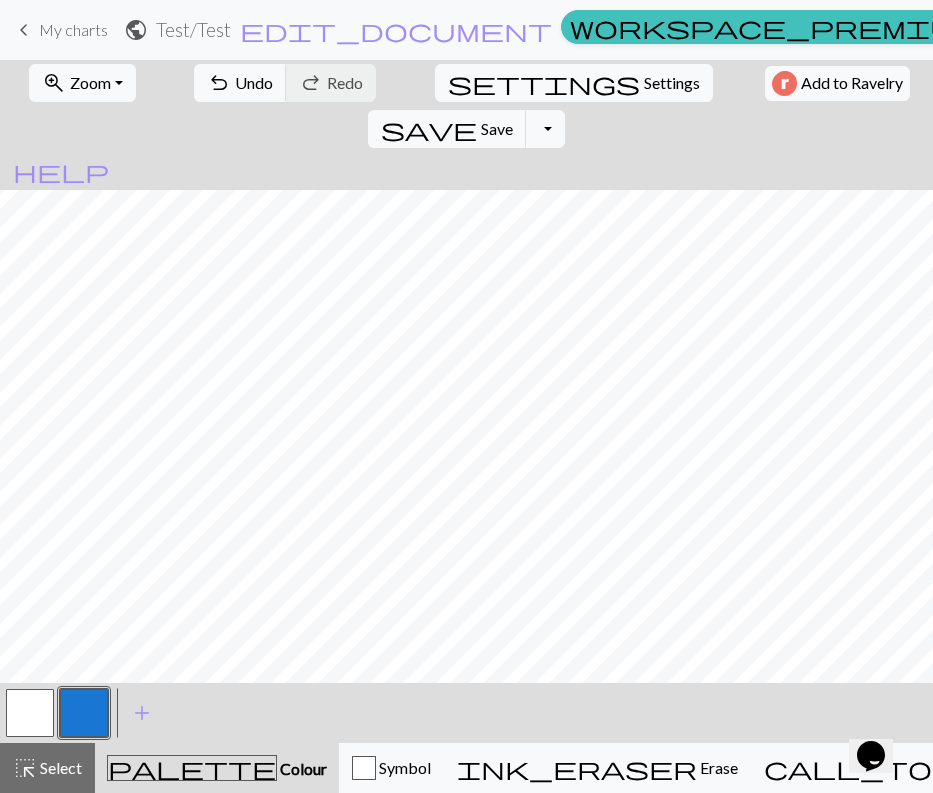 scroll, scrollTop: 0, scrollLeft: 1, axis: horizontal 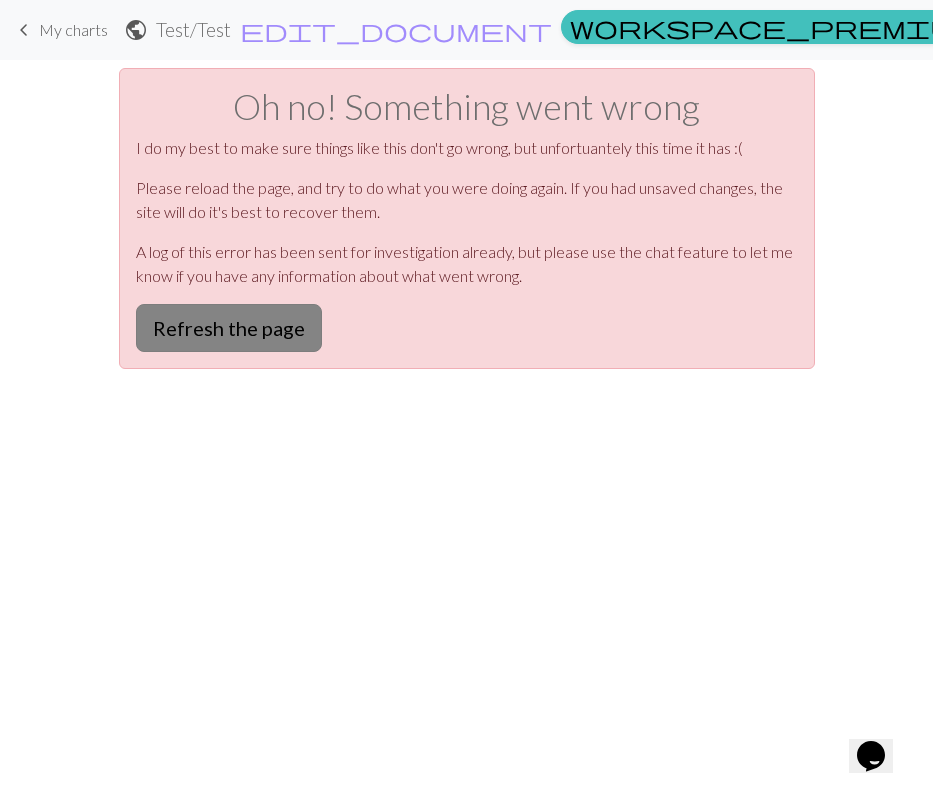 click on "Refresh the page" at bounding box center (229, 328) 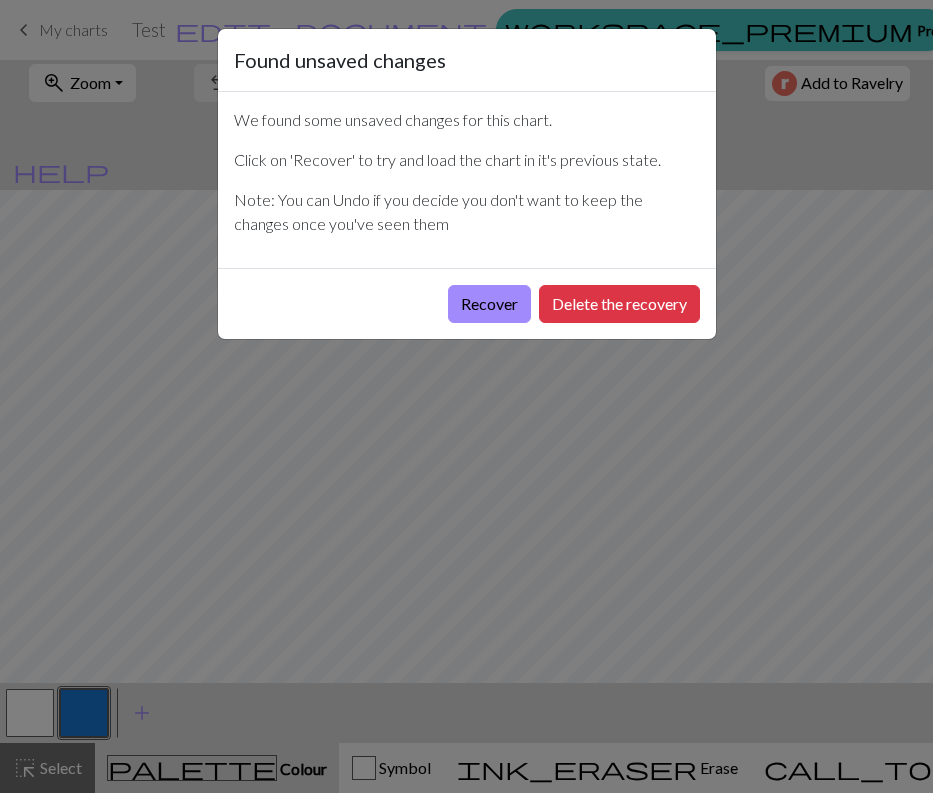 scroll, scrollTop: 0, scrollLeft: 0, axis: both 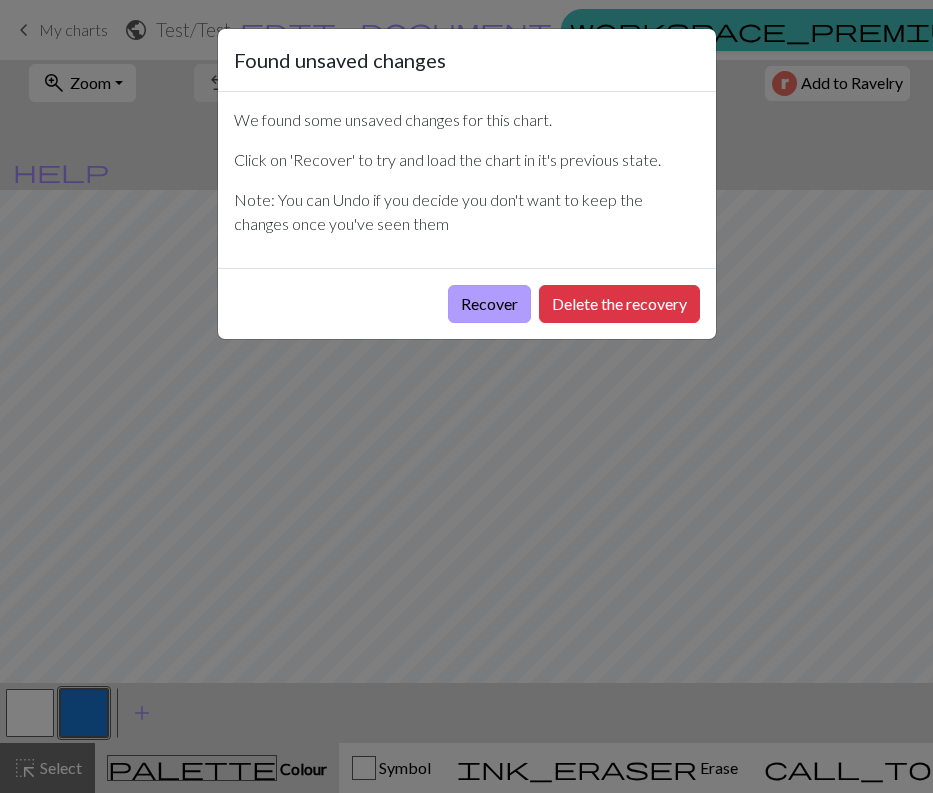 click on "Recover" at bounding box center (489, 304) 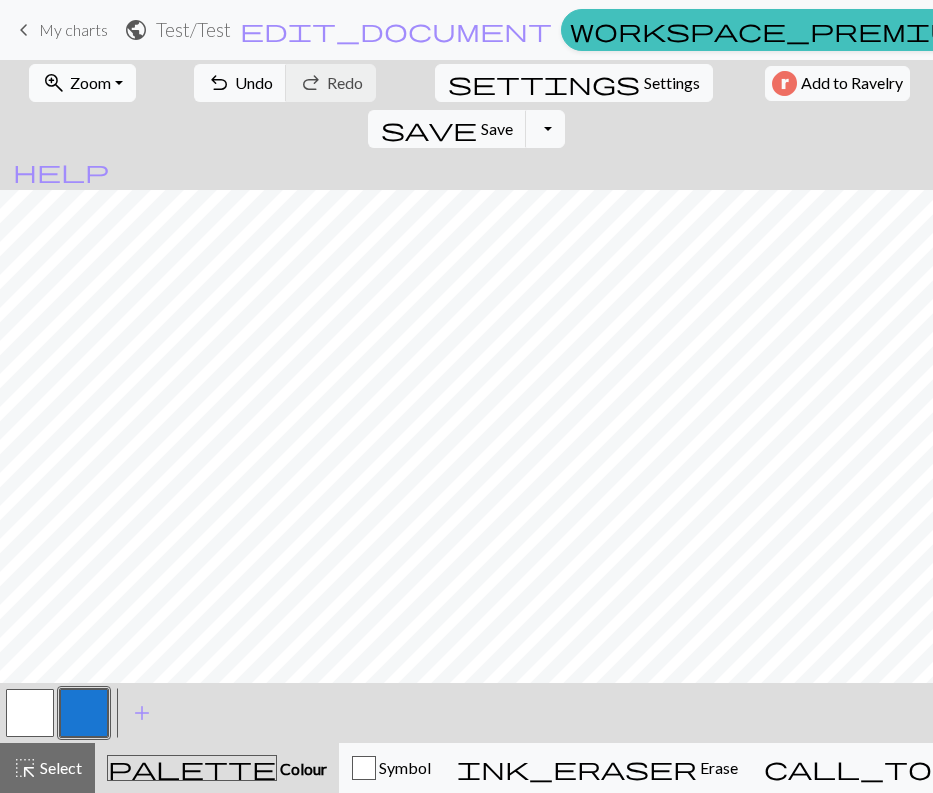 click on "Zoom" at bounding box center (90, 82) 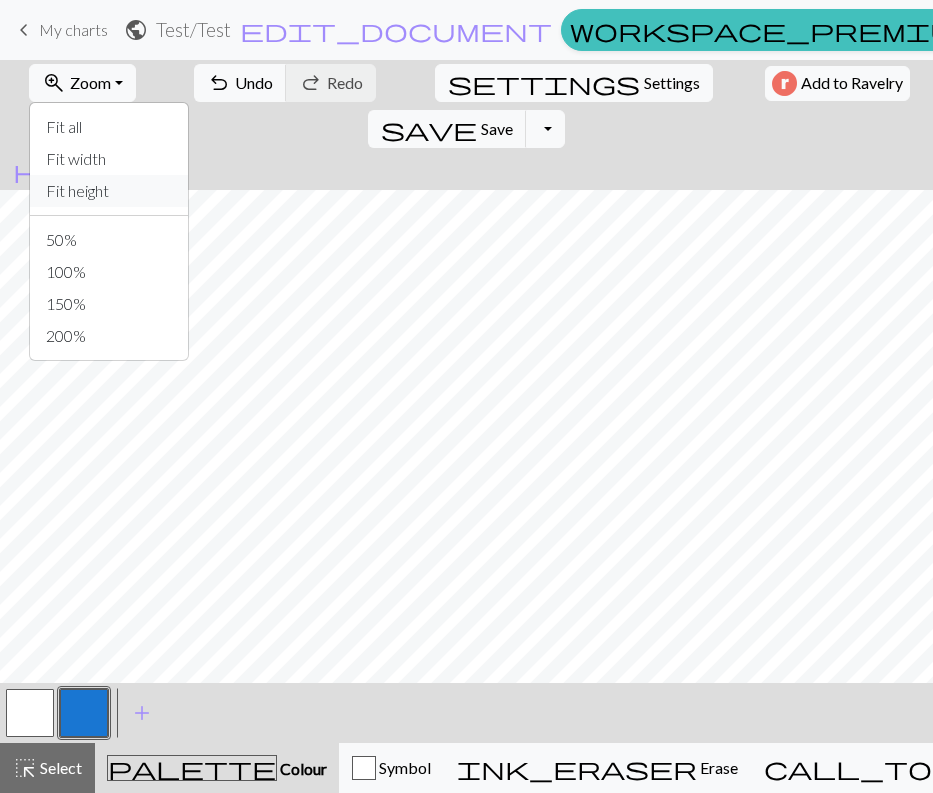 click on "Fit height" at bounding box center [109, 191] 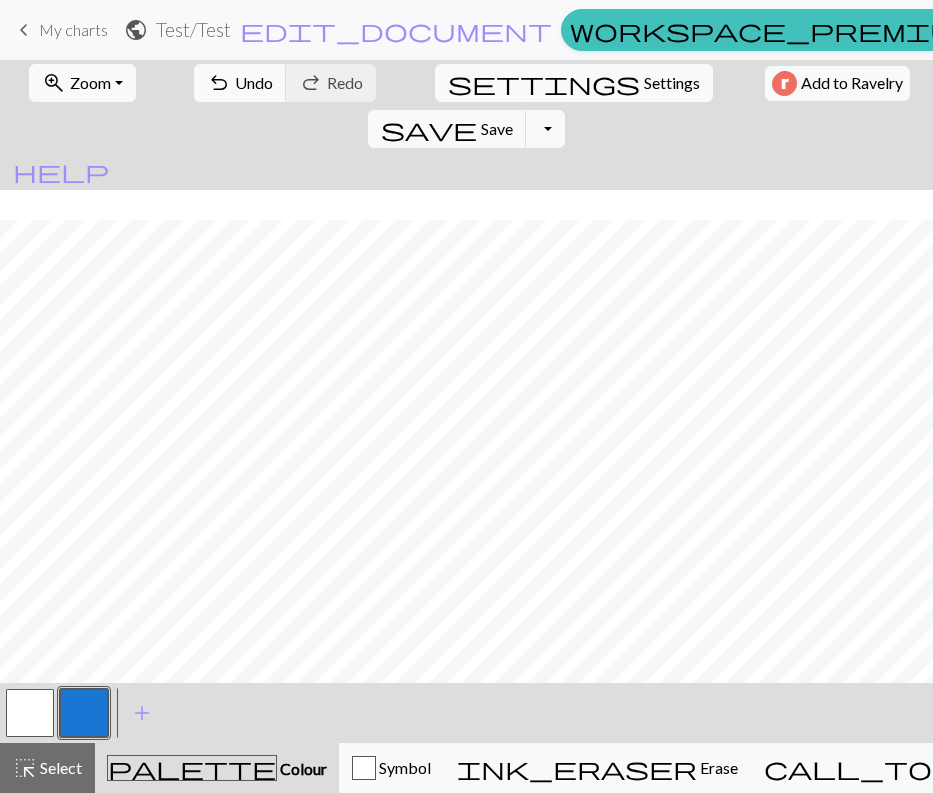 scroll, scrollTop: 90, scrollLeft: 0, axis: vertical 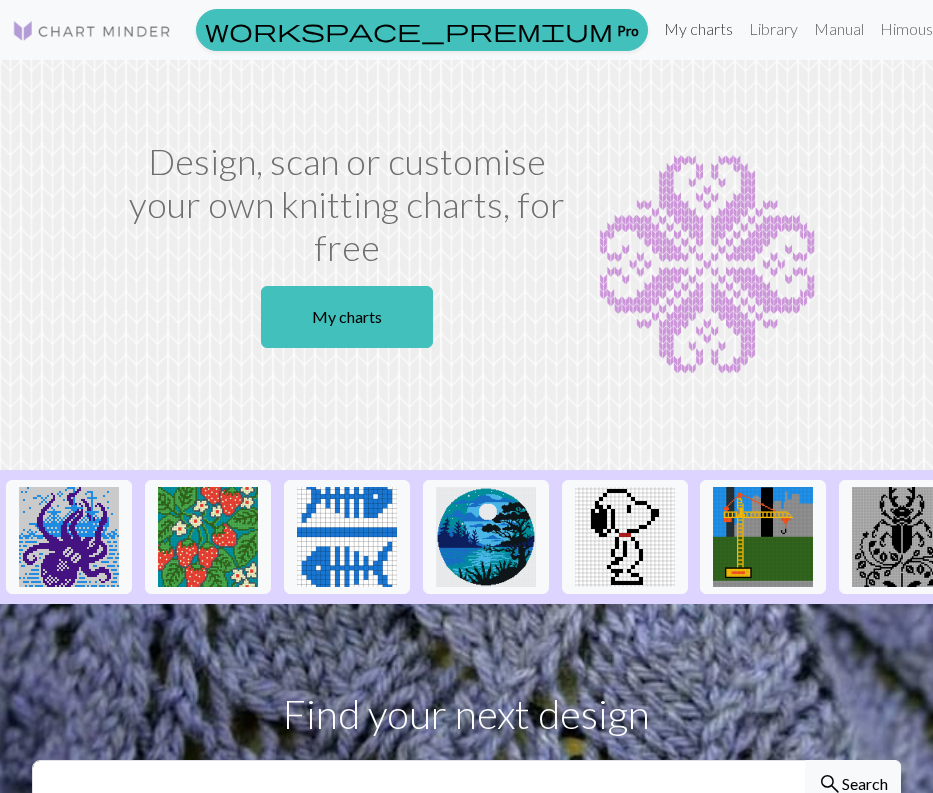 click on "My charts" at bounding box center [698, 29] 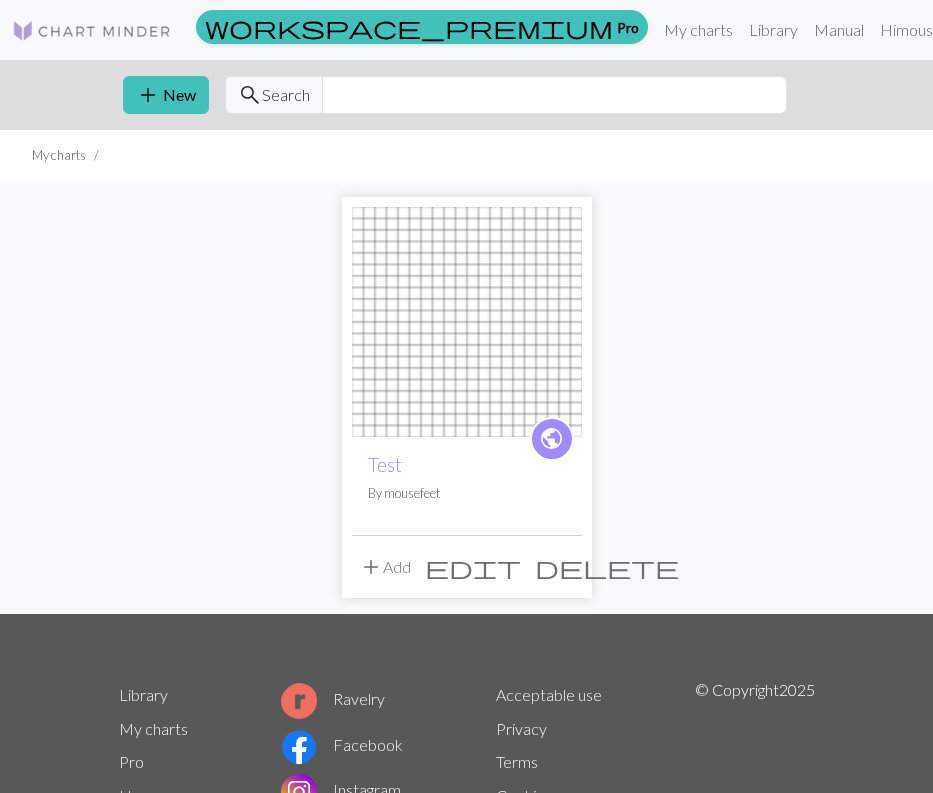 click at bounding box center [467, 322] 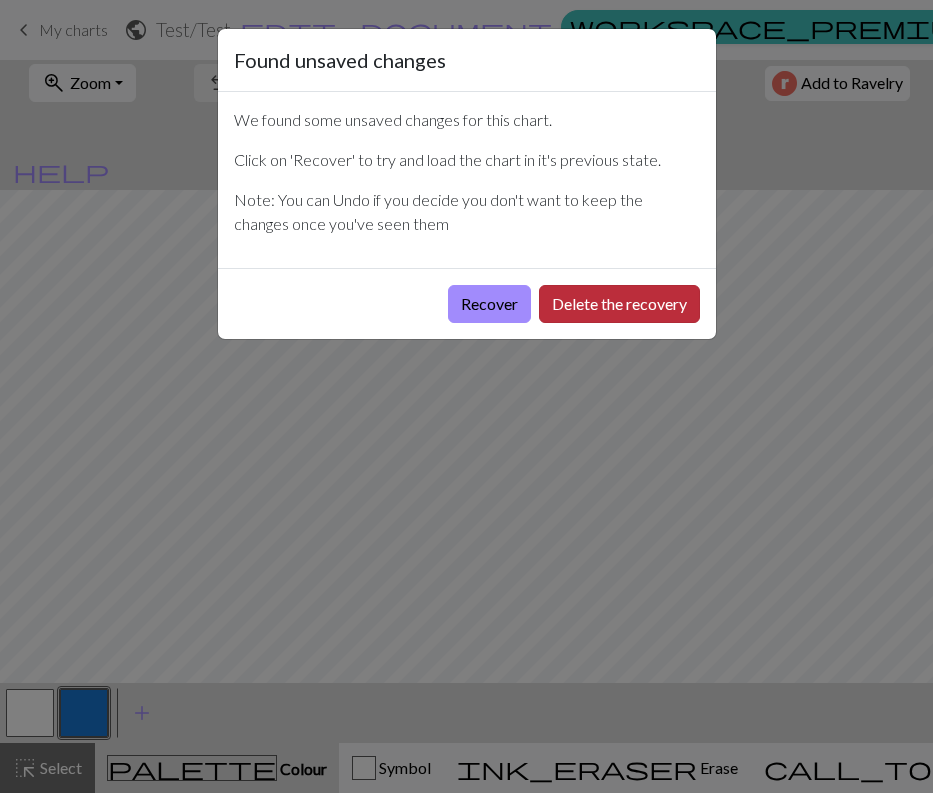 click on "Delete the recovery" at bounding box center [619, 304] 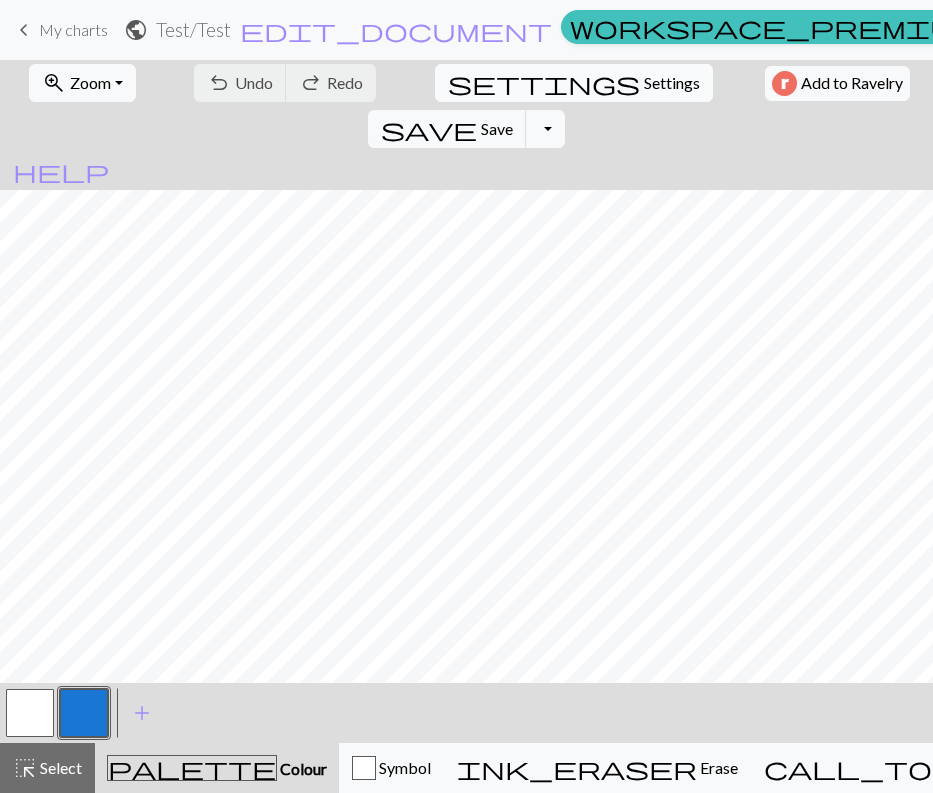 click on "settings" at bounding box center (544, 83) 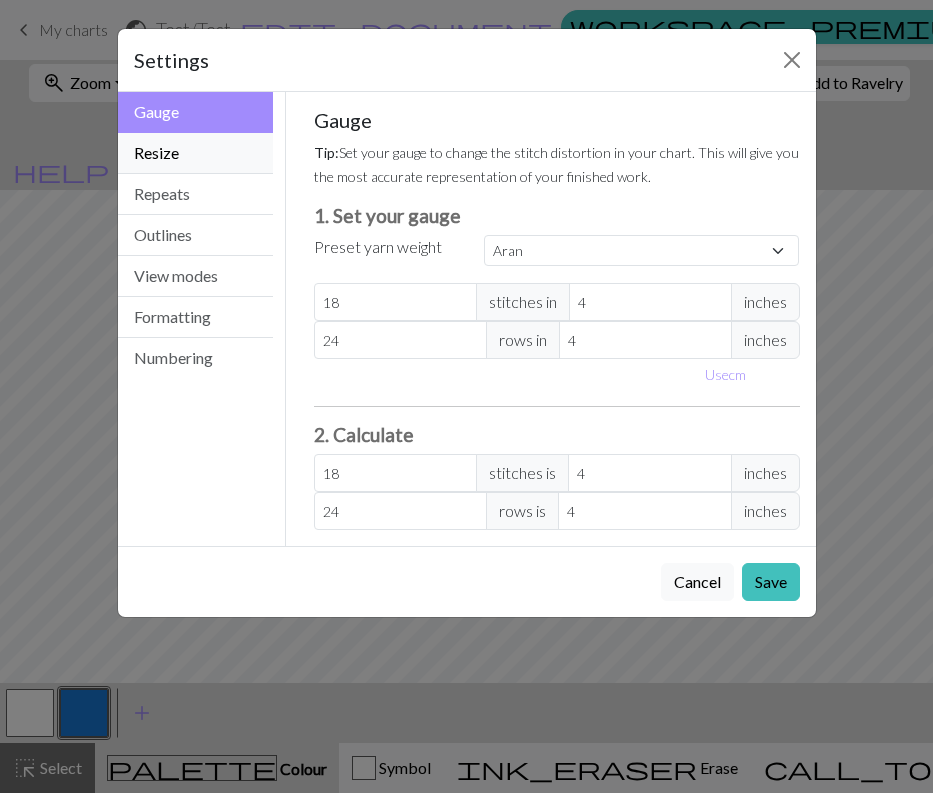 click on "Resize" at bounding box center [196, 153] 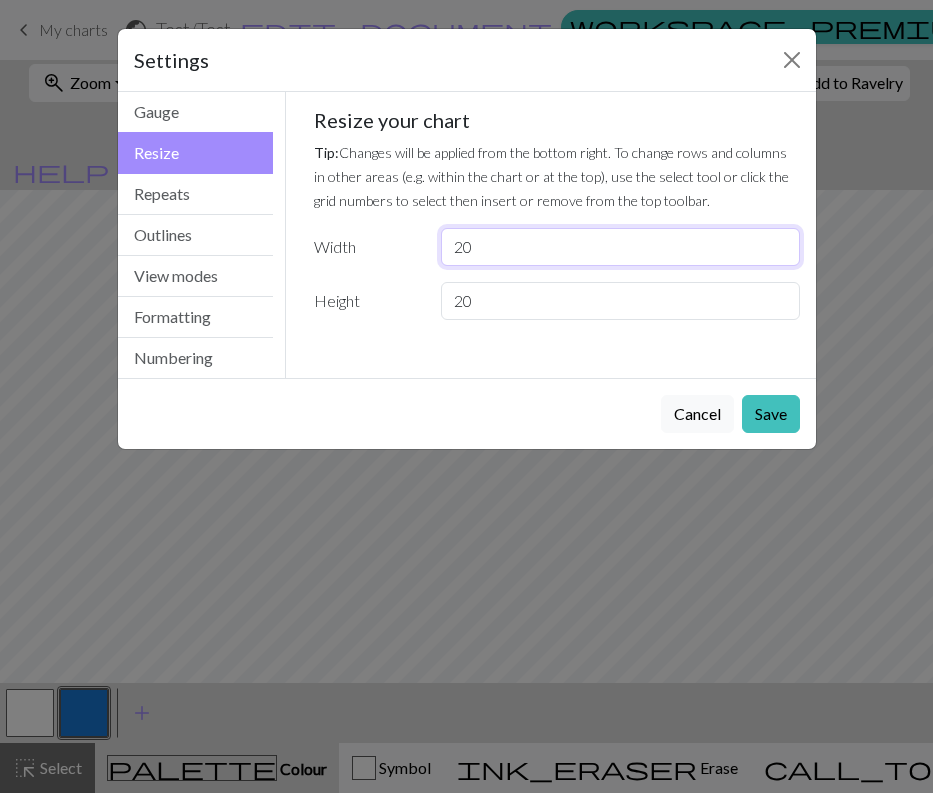 click on "20" at bounding box center (620, 247) 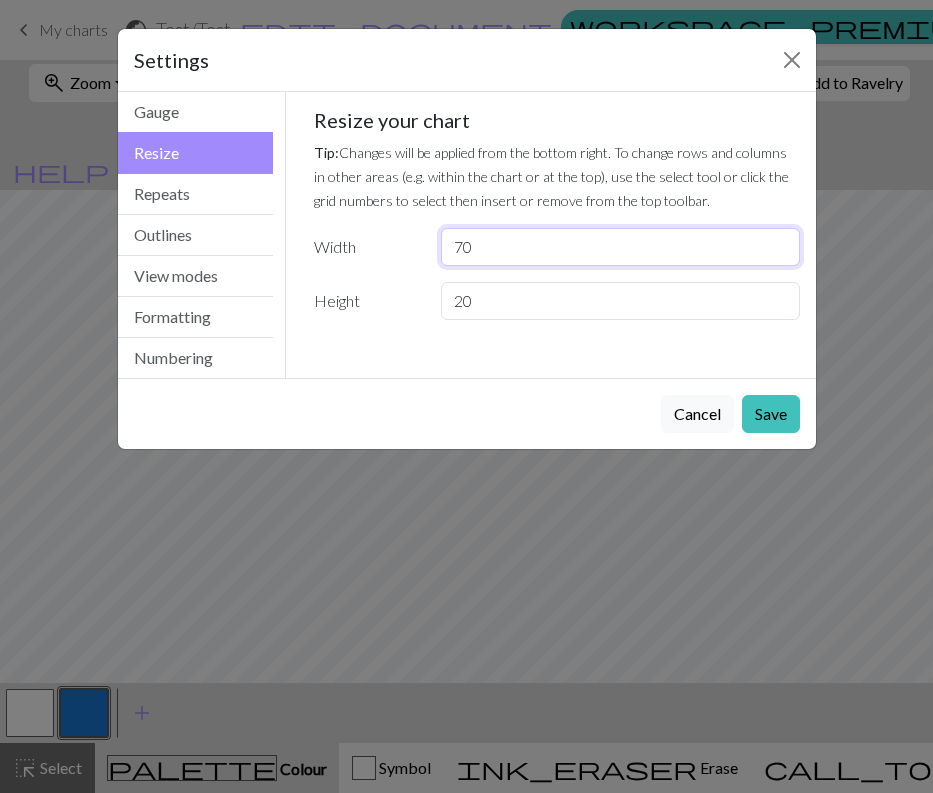 type on "70" 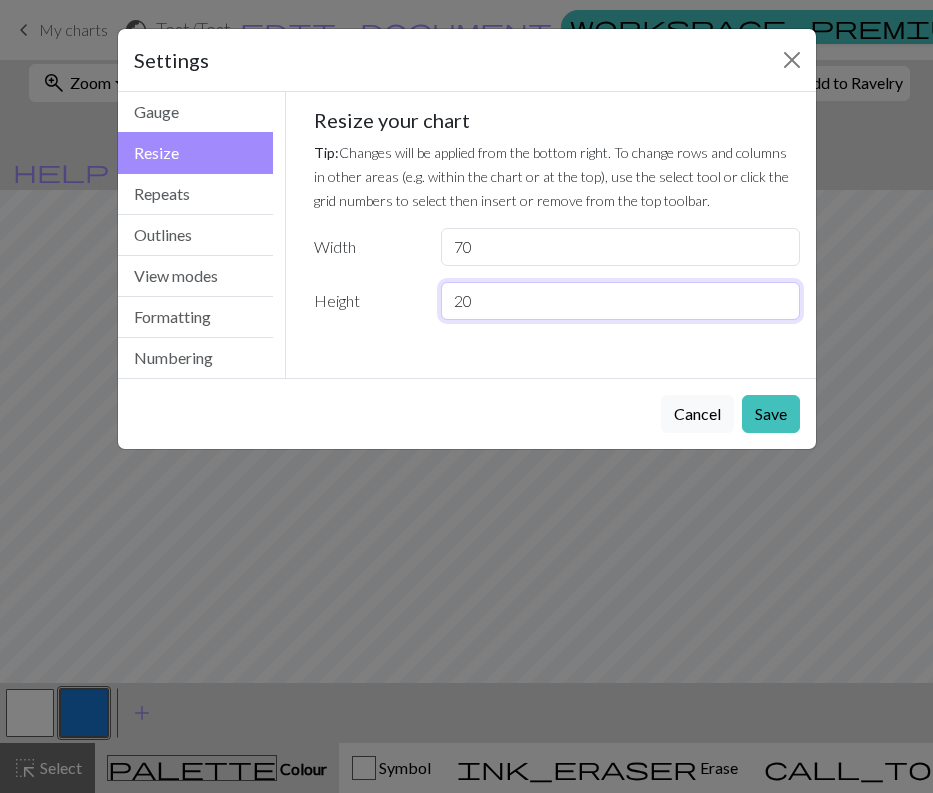 drag, startPoint x: 506, startPoint y: 304, endPoint x: 321, endPoint y: 302, distance: 185.0108 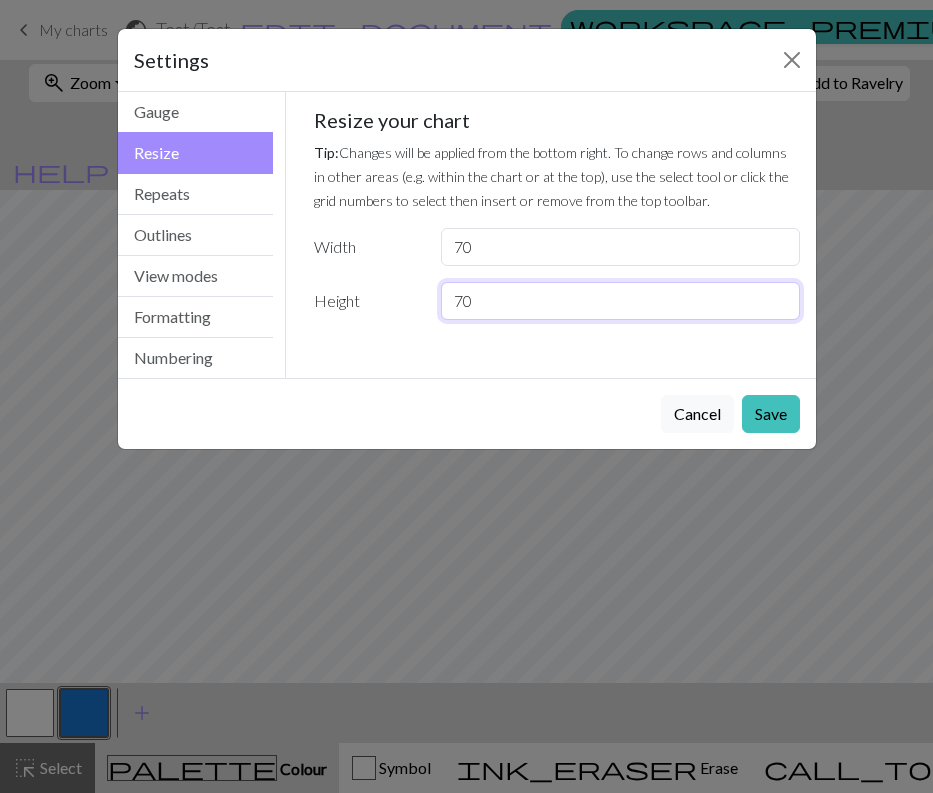 type on "70" 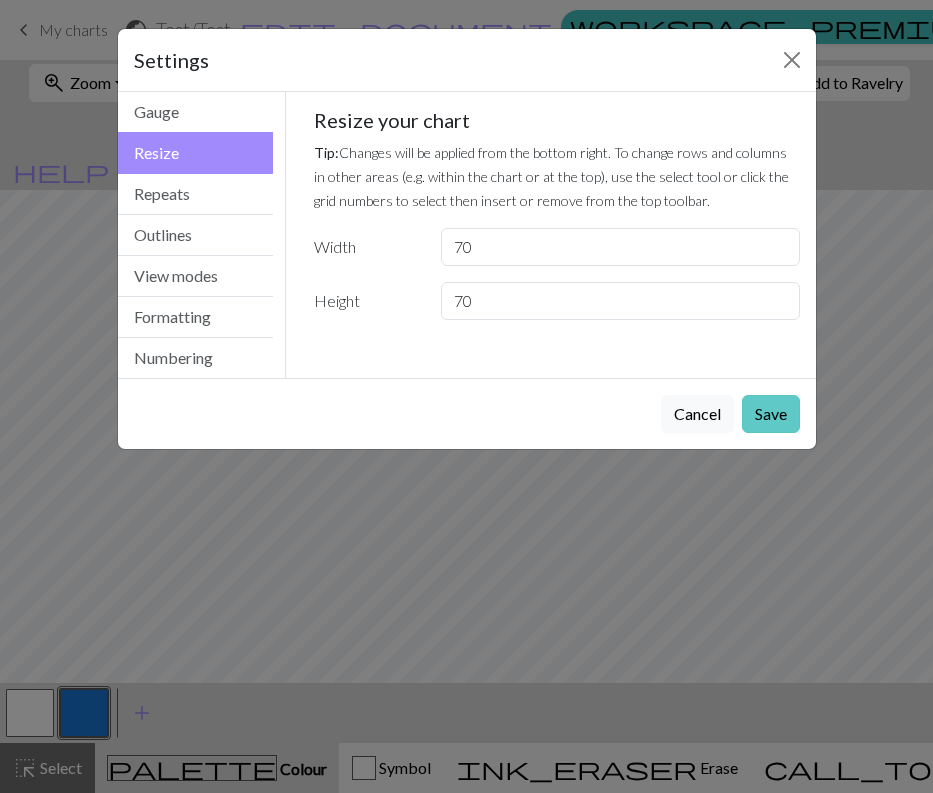 click on "Save" at bounding box center [771, 414] 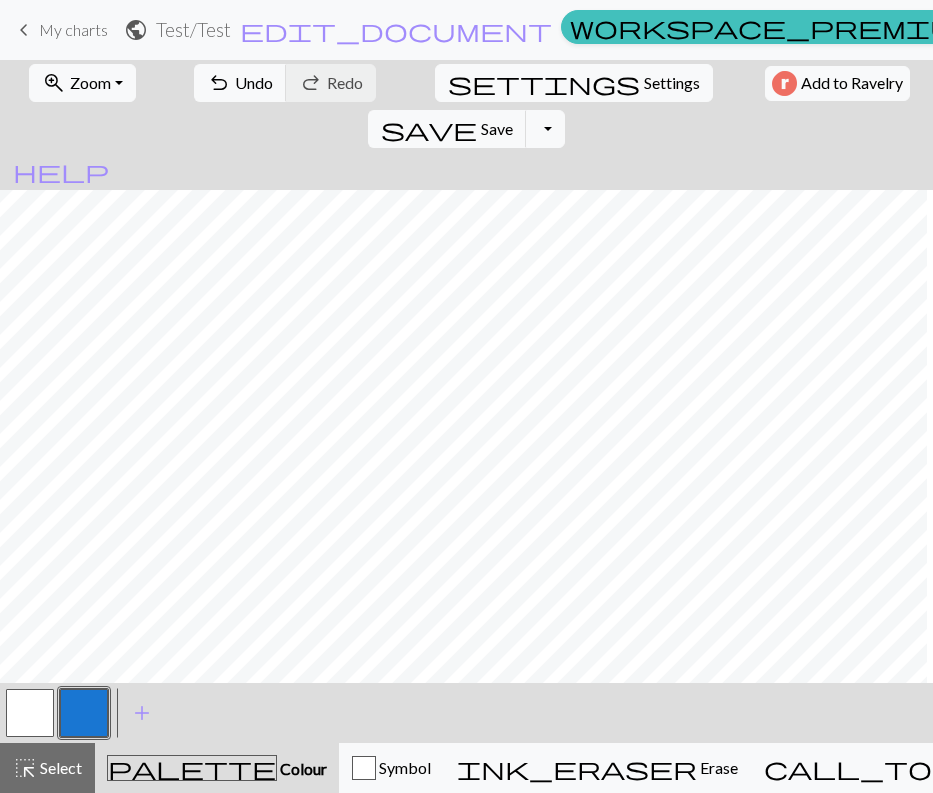 scroll, scrollTop: 7, scrollLeft: 297, axis: both 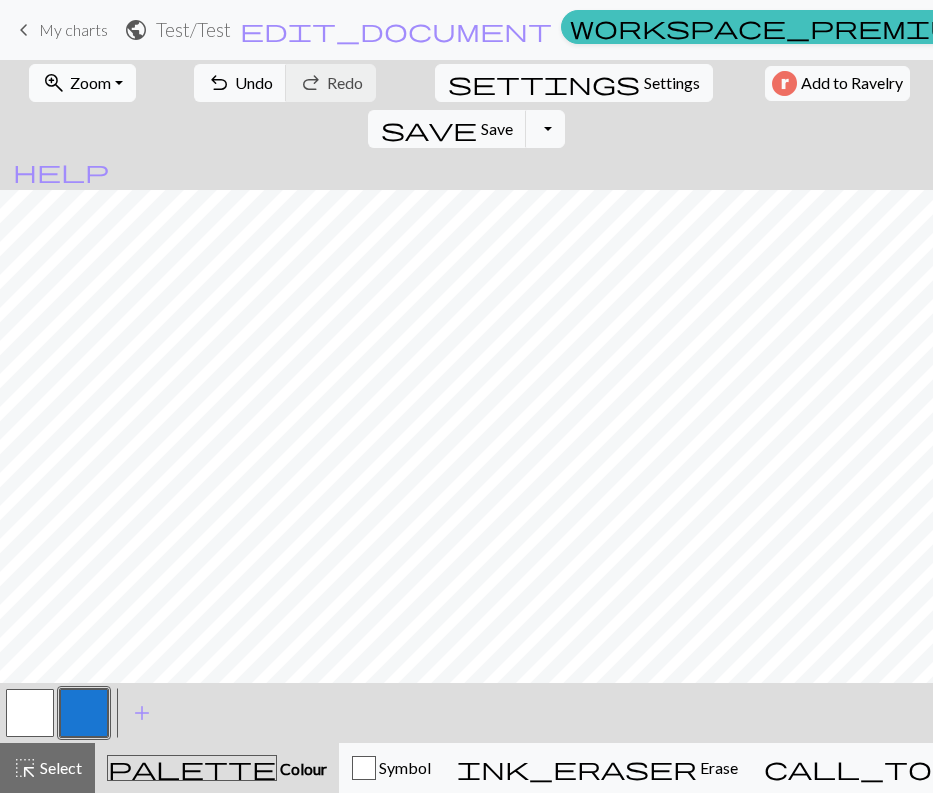 click on "zoom_in Zoom Zoom" at bounding box center (82, 83) 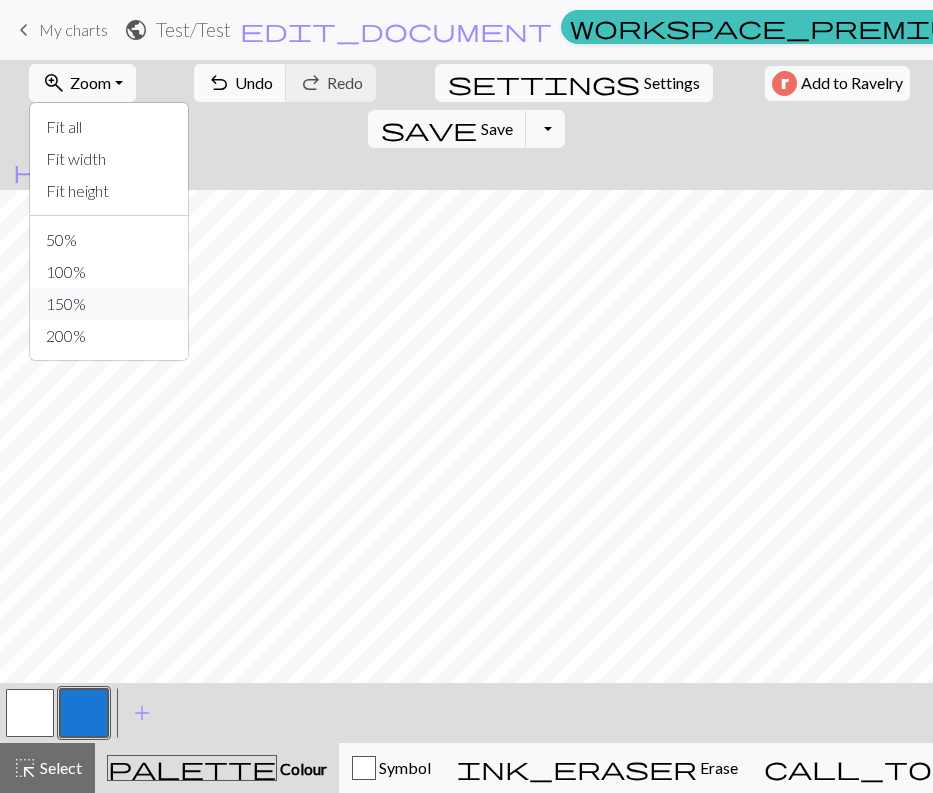 click on "150%" at bounding box center [109, 304] 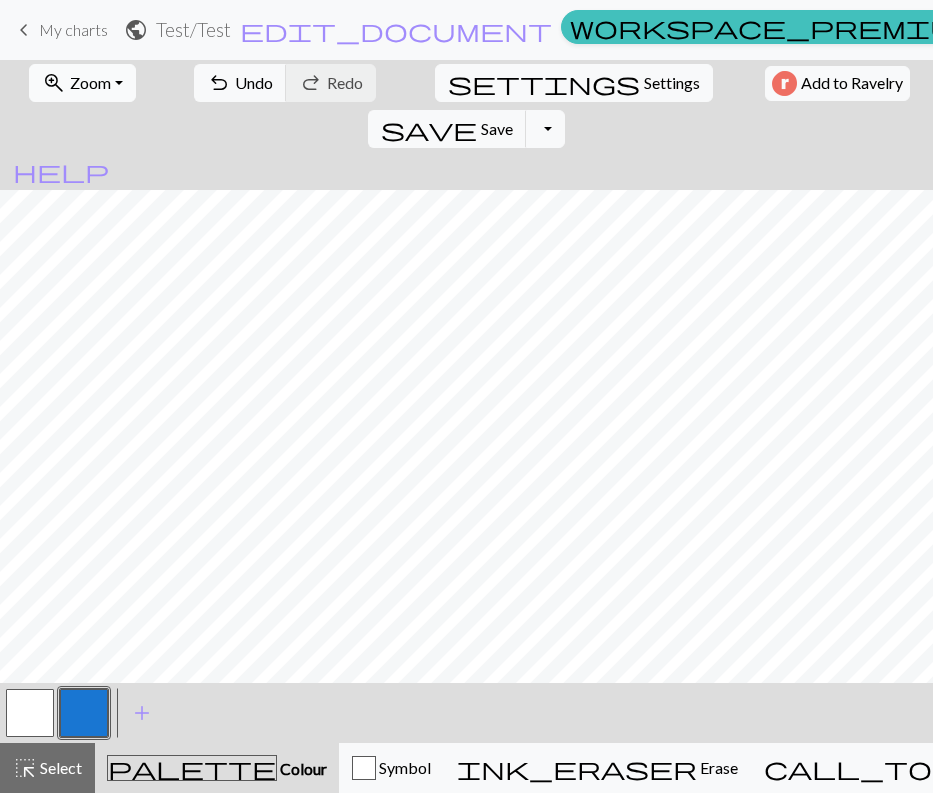 click on "zoom_in Zoom Zoom" at bounding box center [82, 83] 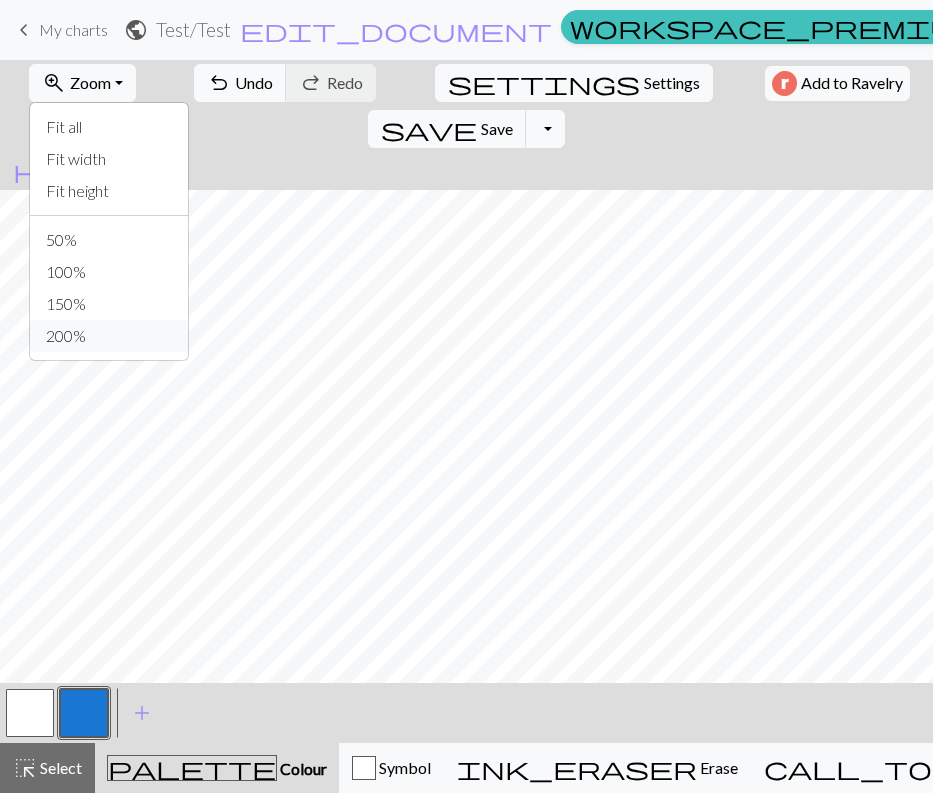 click on "200%" at bounding box center (109, 336) 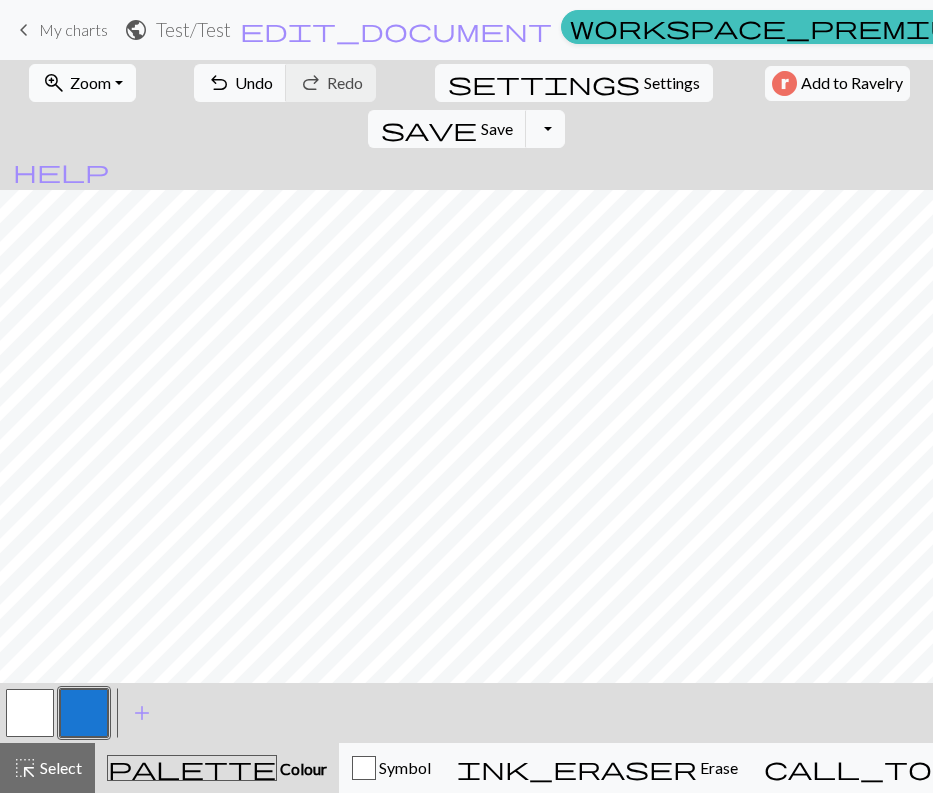click on "zoom_in Zoom Zoom" at bounding box center (82, 83) 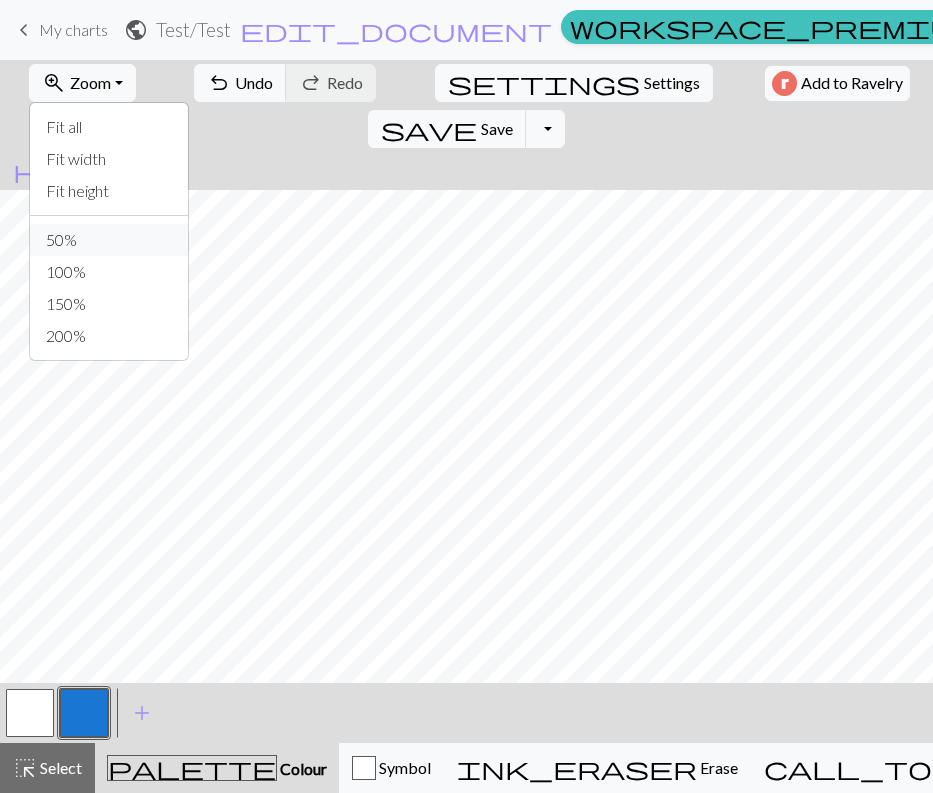 click on "50%" at bounding box center (109, 240) 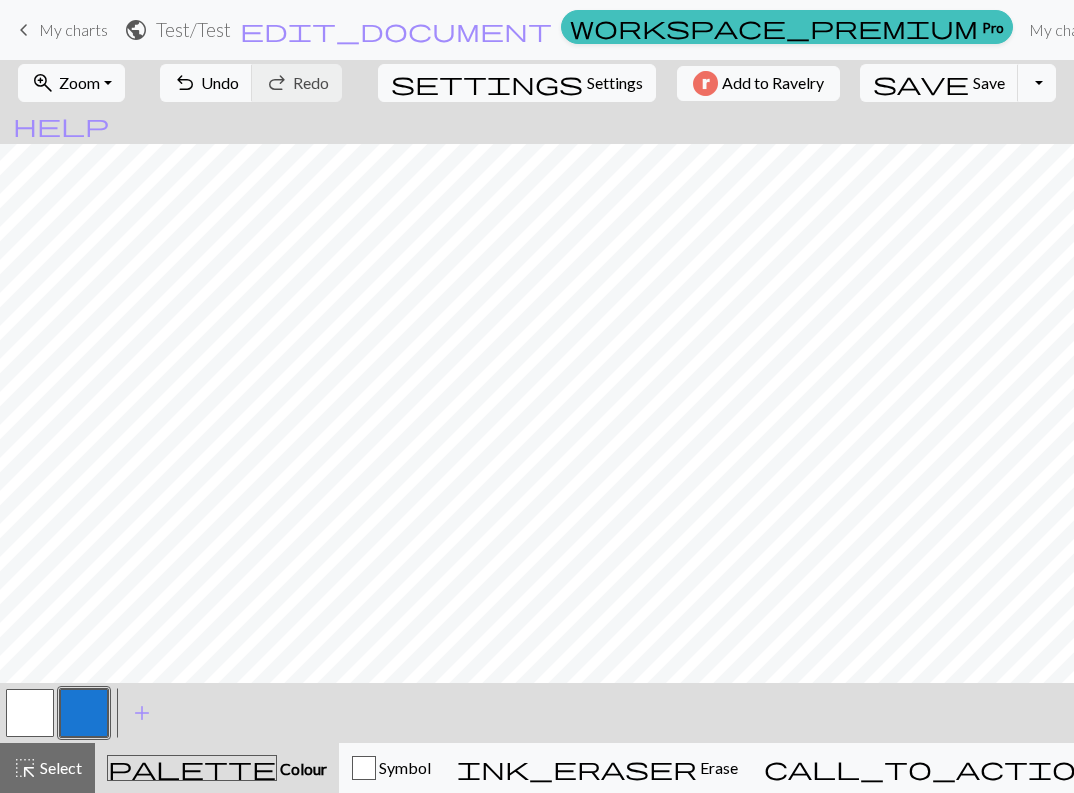 scroll, scrollTop: 193, scrollLeft: 0, axis: vertical 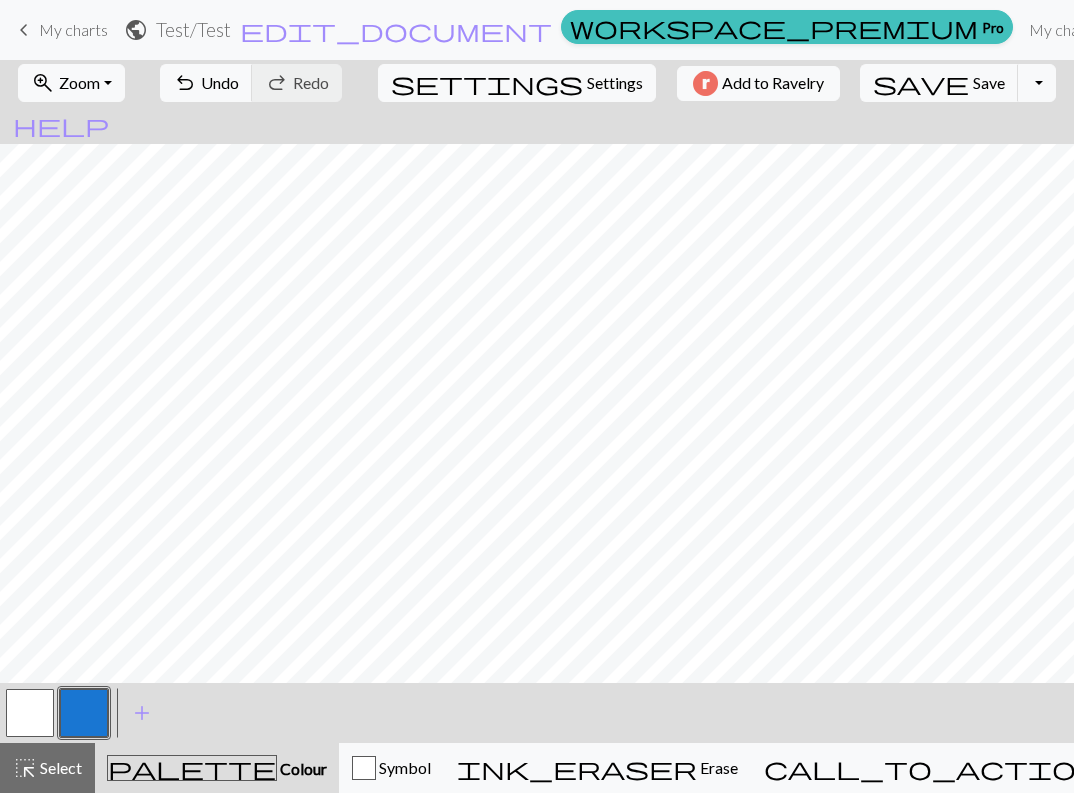 click at bounding box center (30, 713) 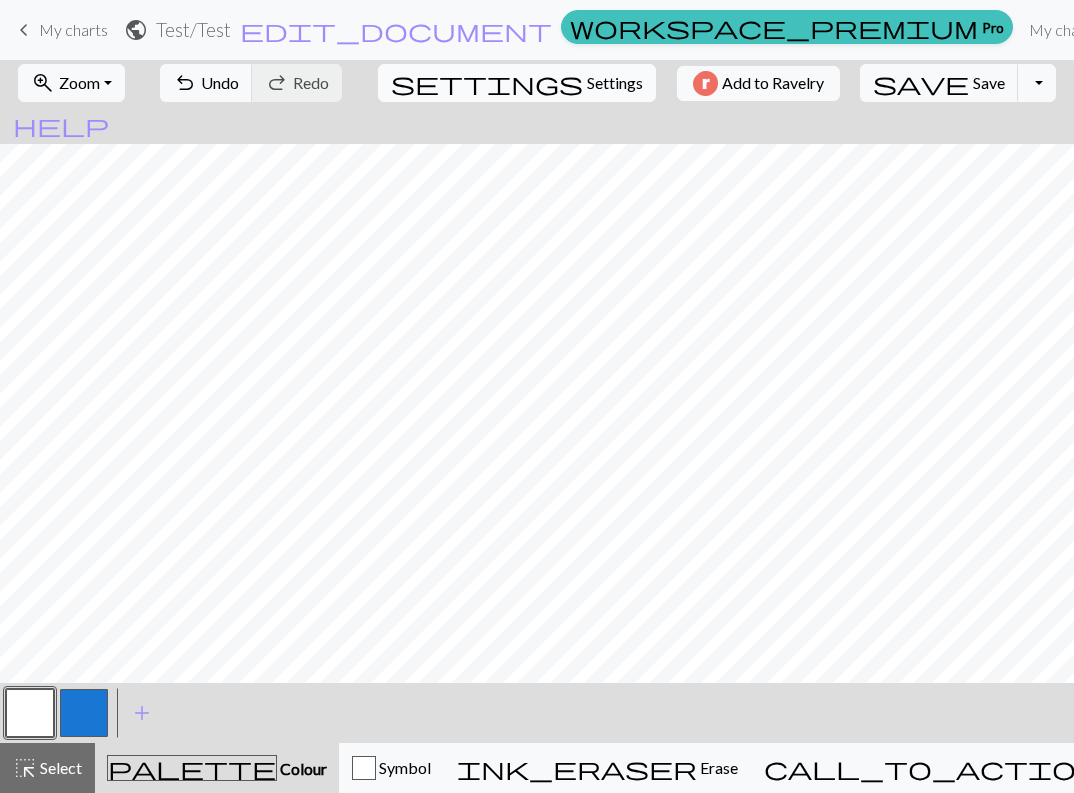click on "Settings" at bounding box center [615, 83] 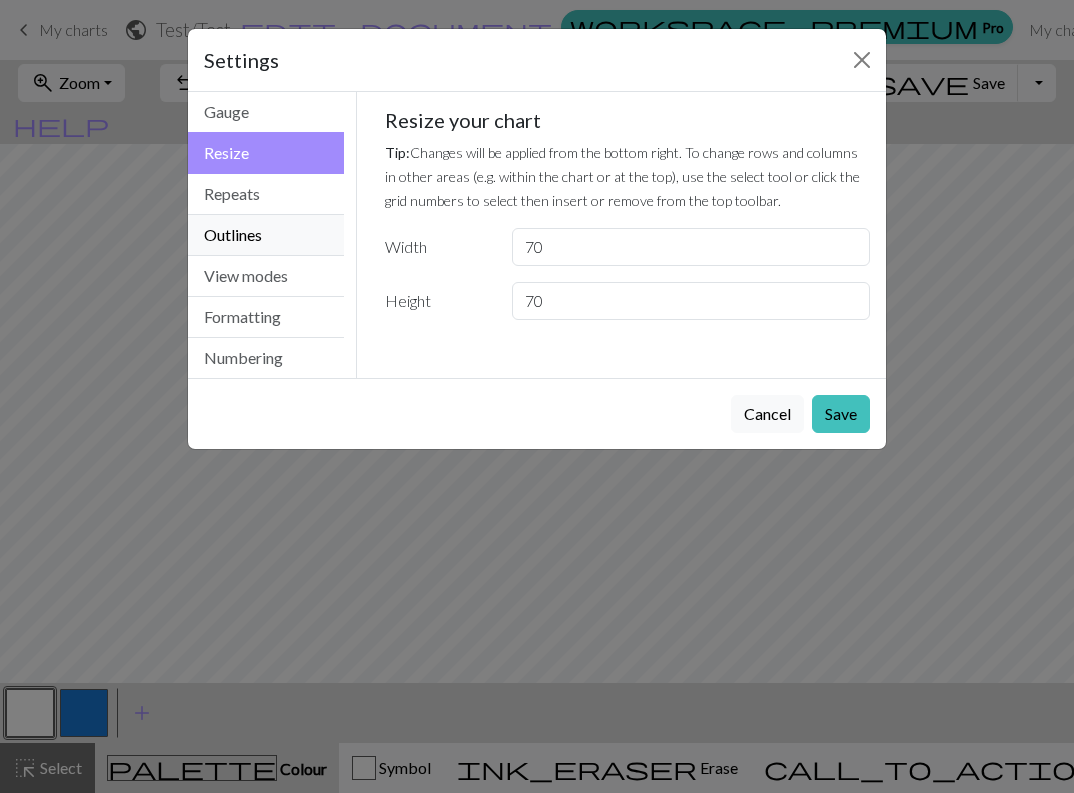 click on "Outlines" at bounding box center [266, 235] 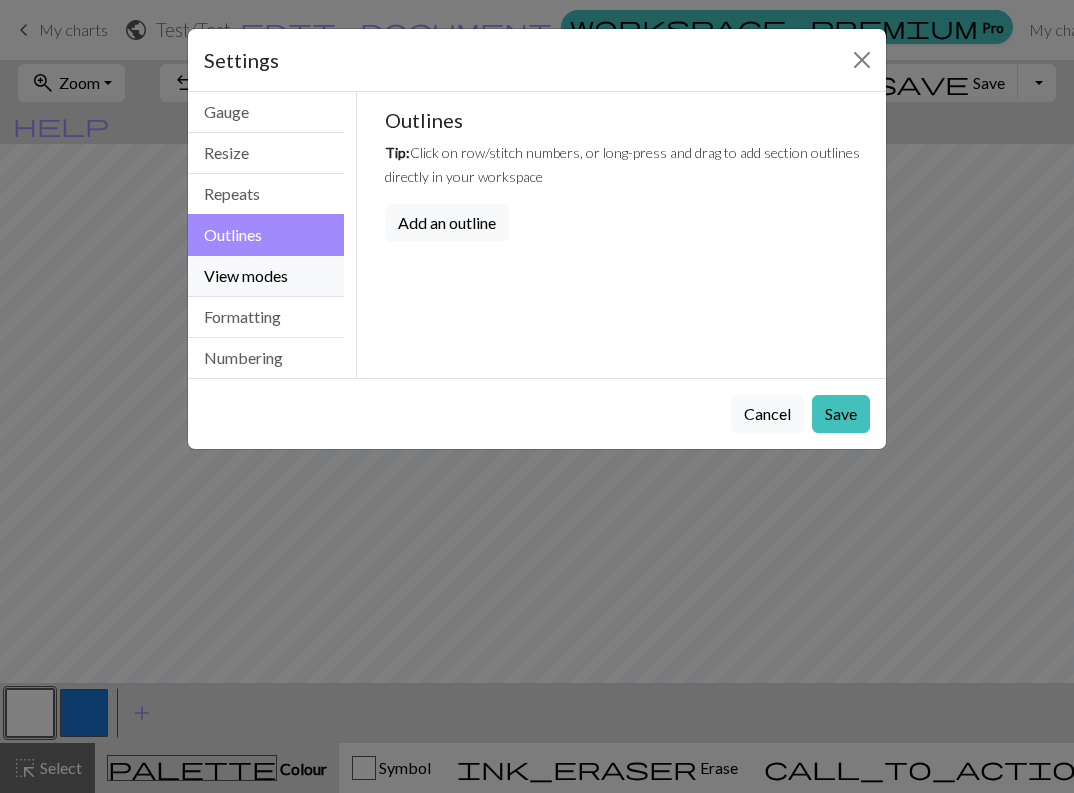 click on "View modes" at bounding box center [266, 276] 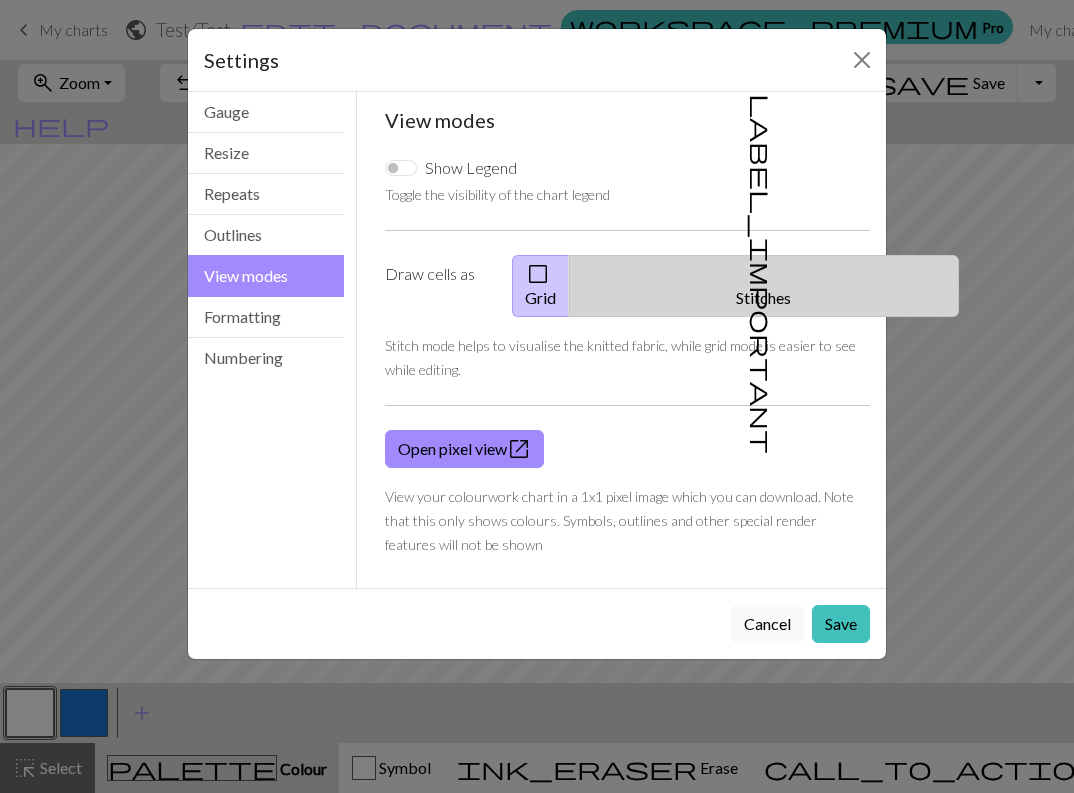 click on "label_important Stitches" at bounding box center (764, 286) 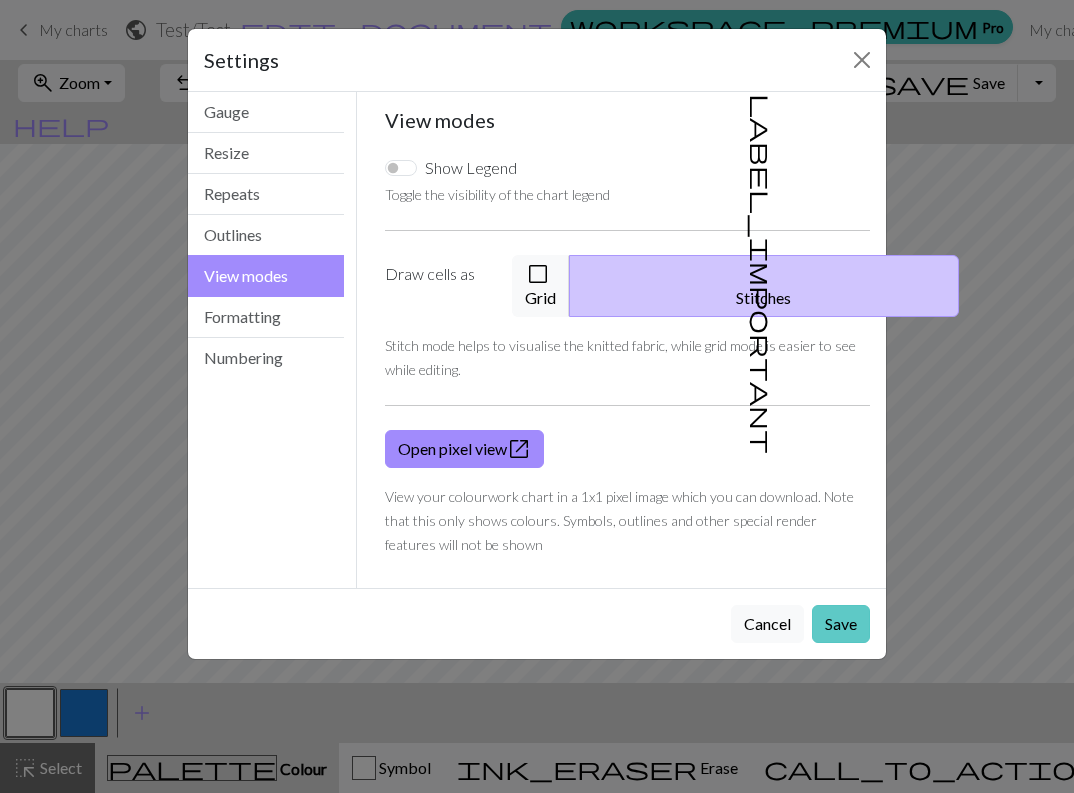 click on "Save" at bounding box center (841, 624) 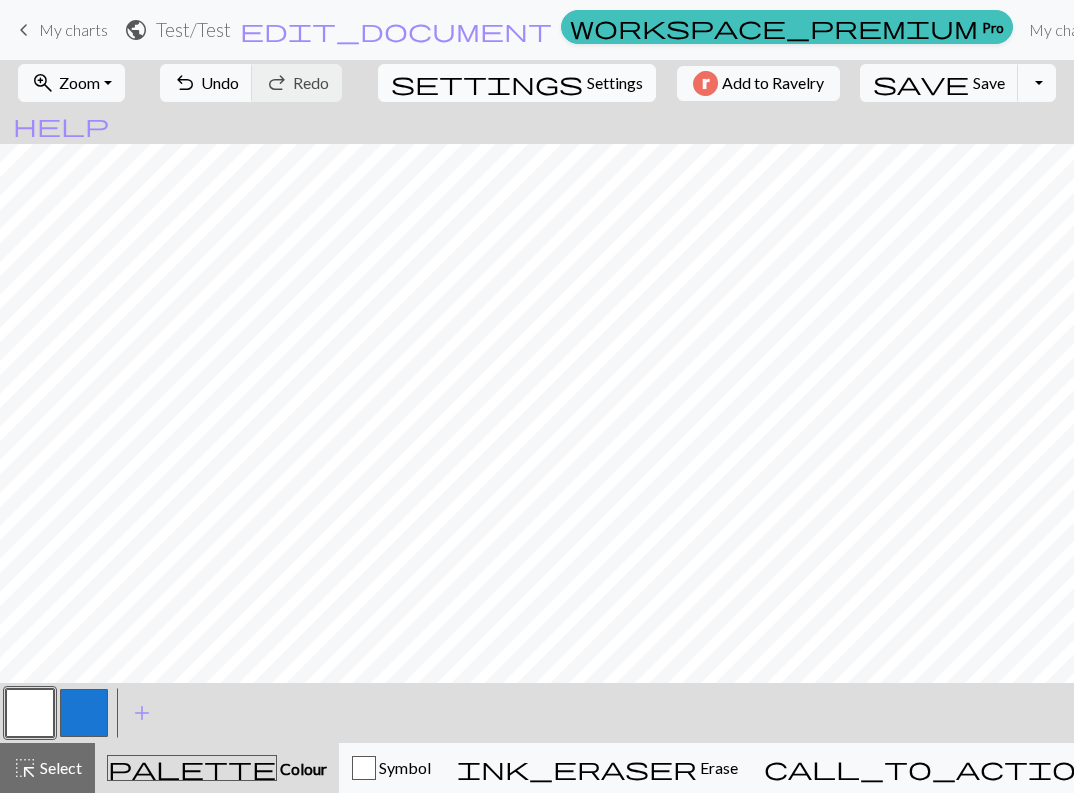 click on "Settings" at bounding box center (615, 83) 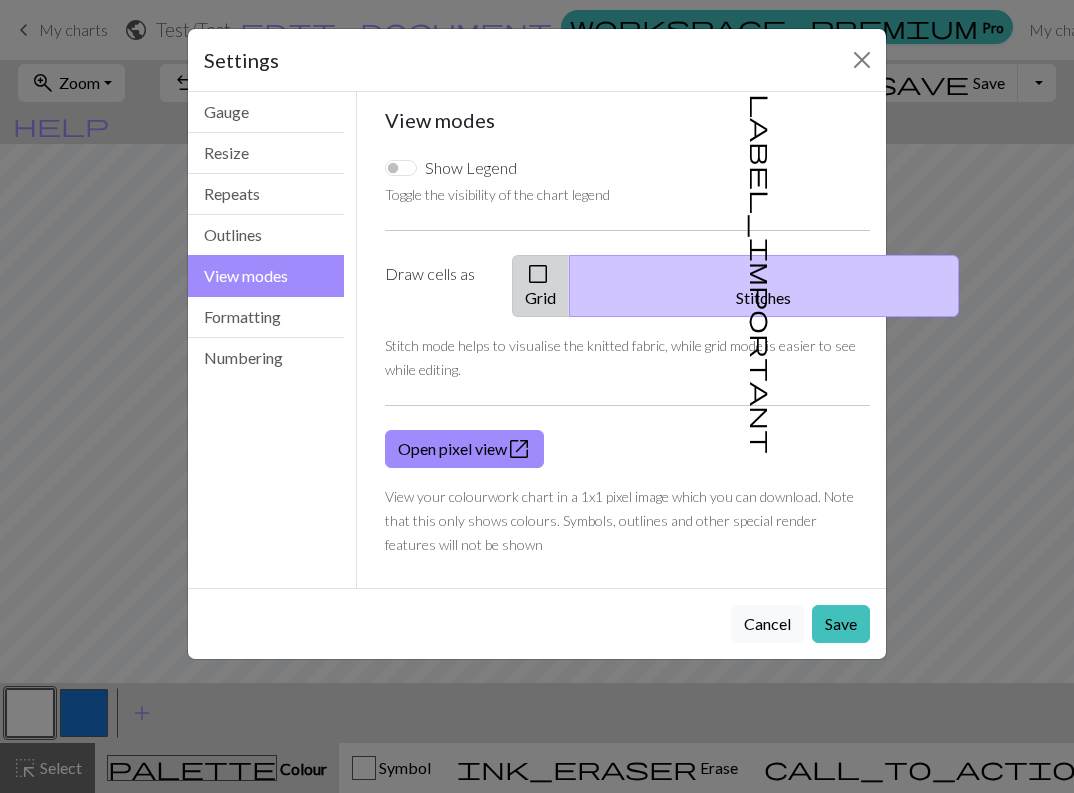 click on "check_box_outline_blank Grid" at bounding box center [541, 286] 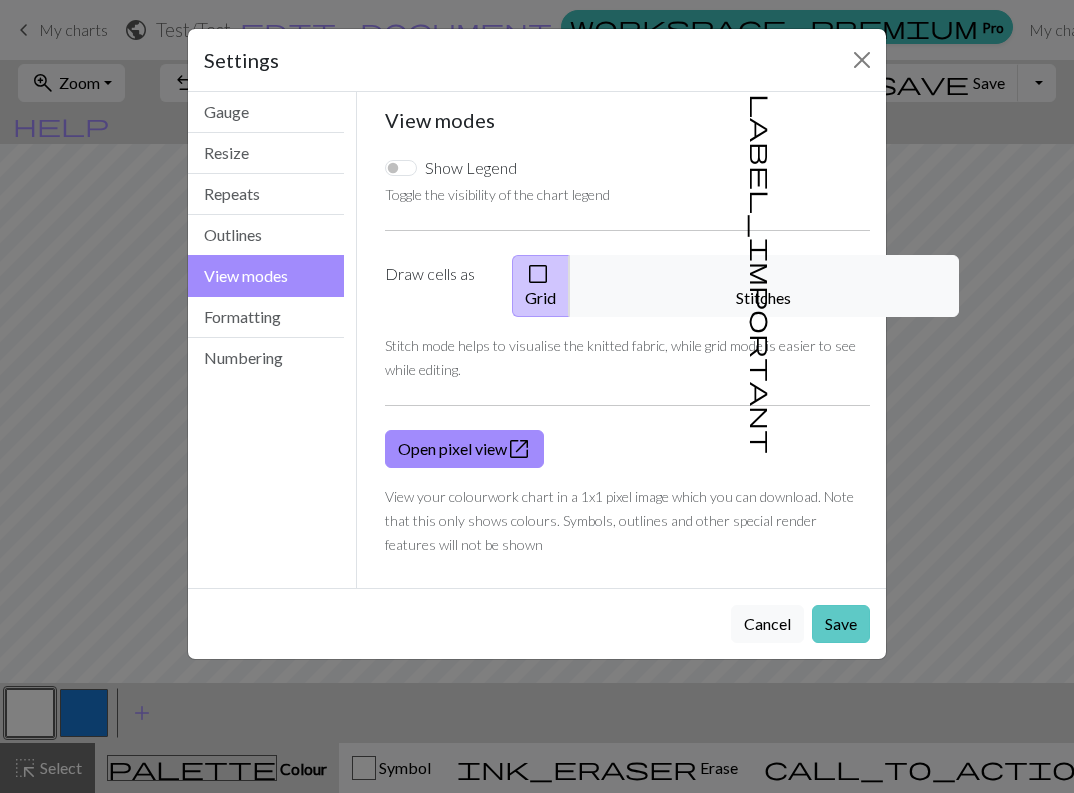 click on "Save" at bounding box center [841, 624] 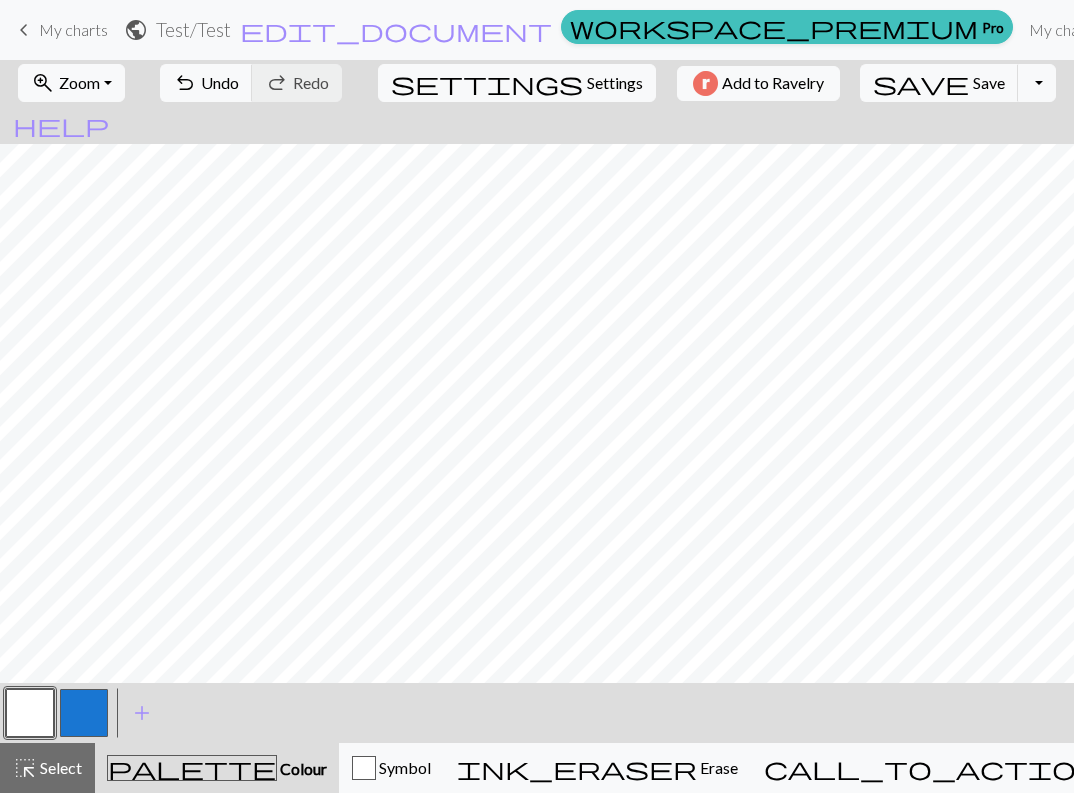 click at bounding box center [84, 713] 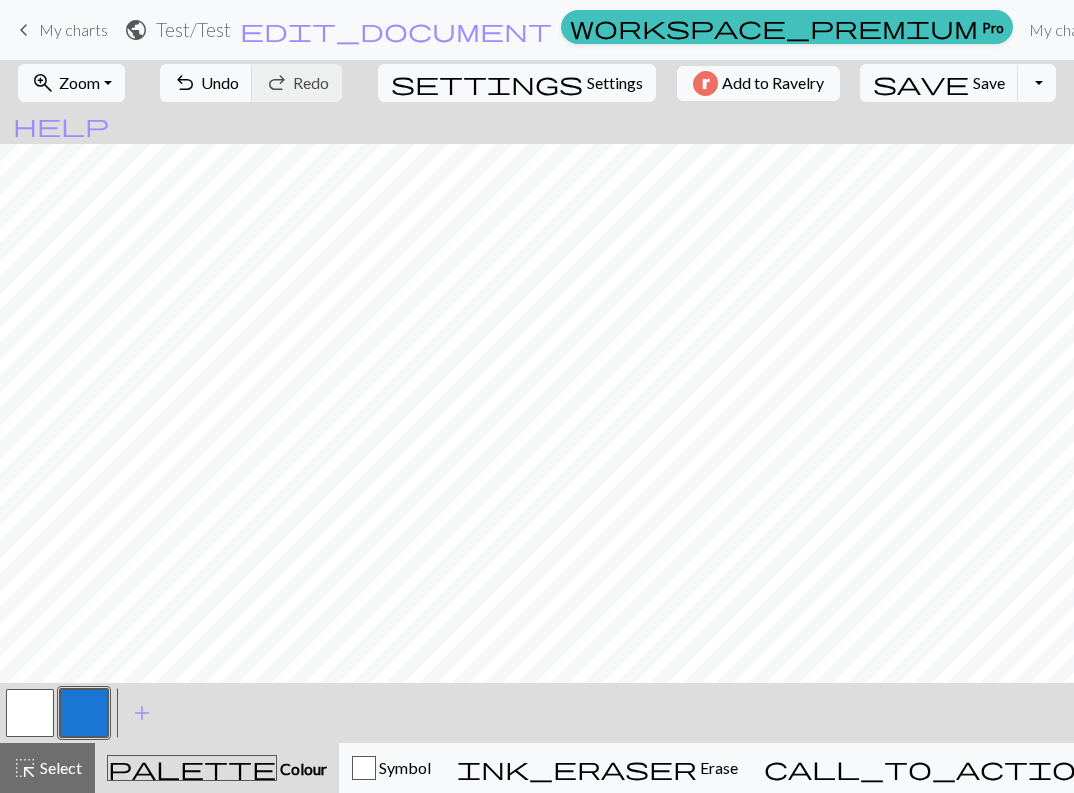 click at bounding box center [30, 713] 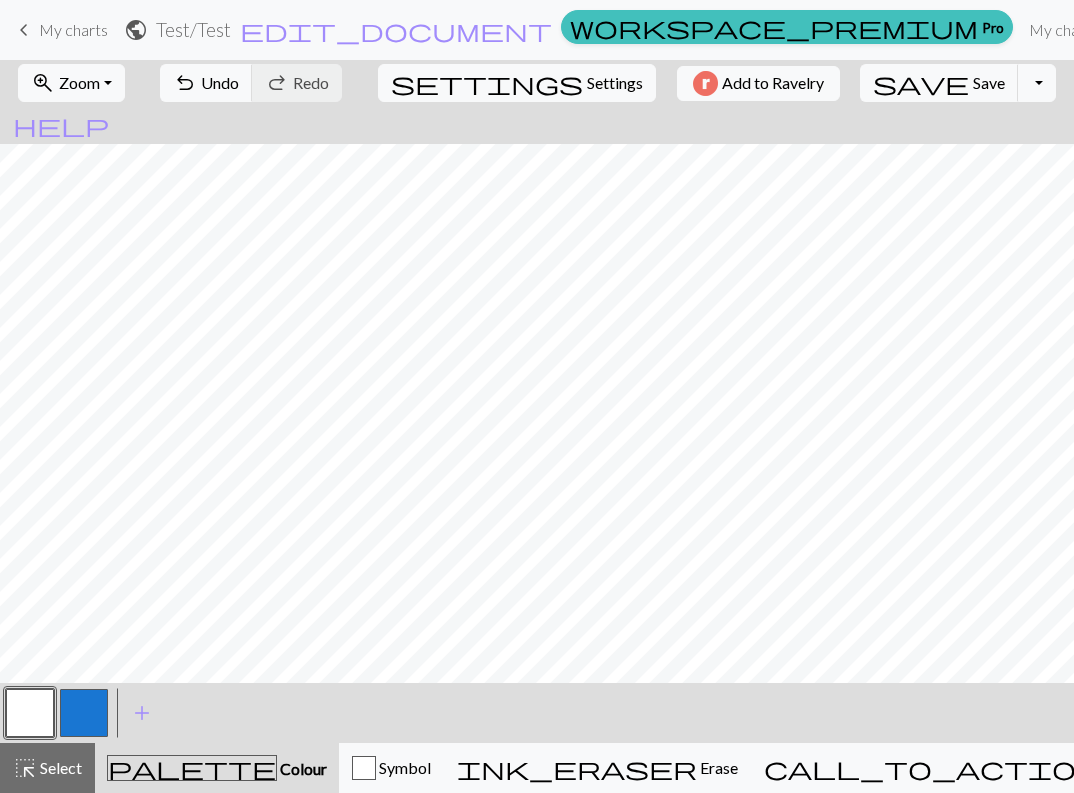 click at bounding box center (84, 713) 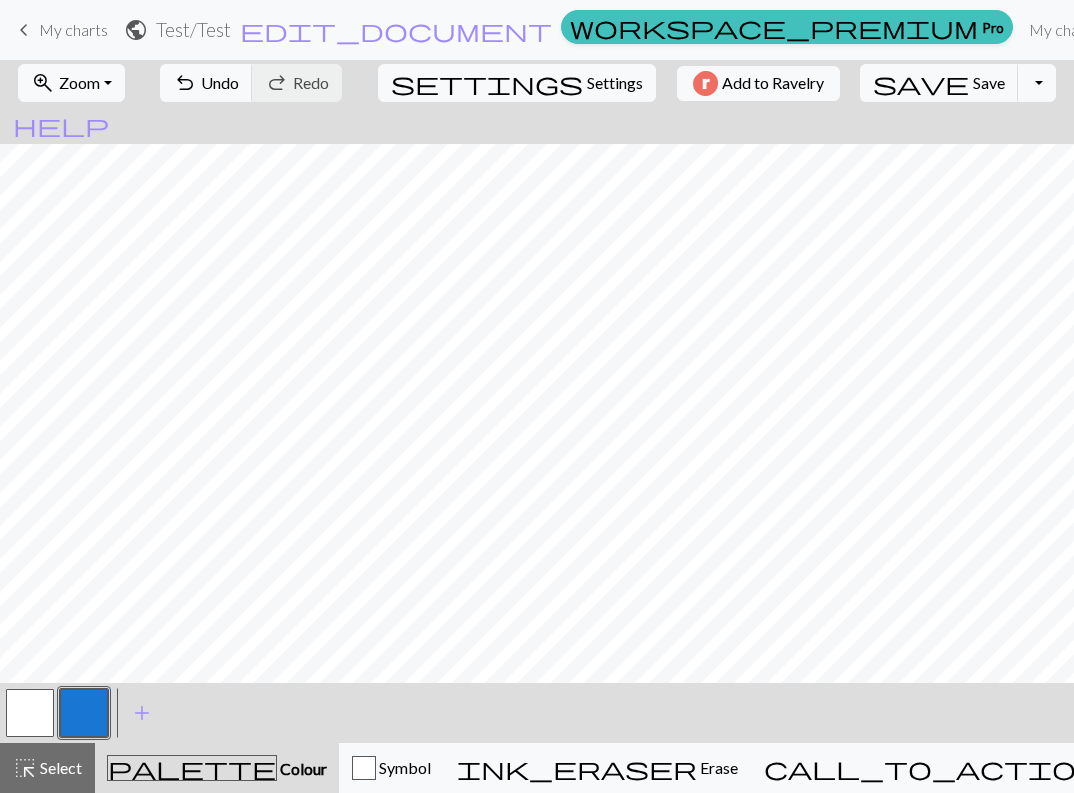 click at bounding box center (30, 713) 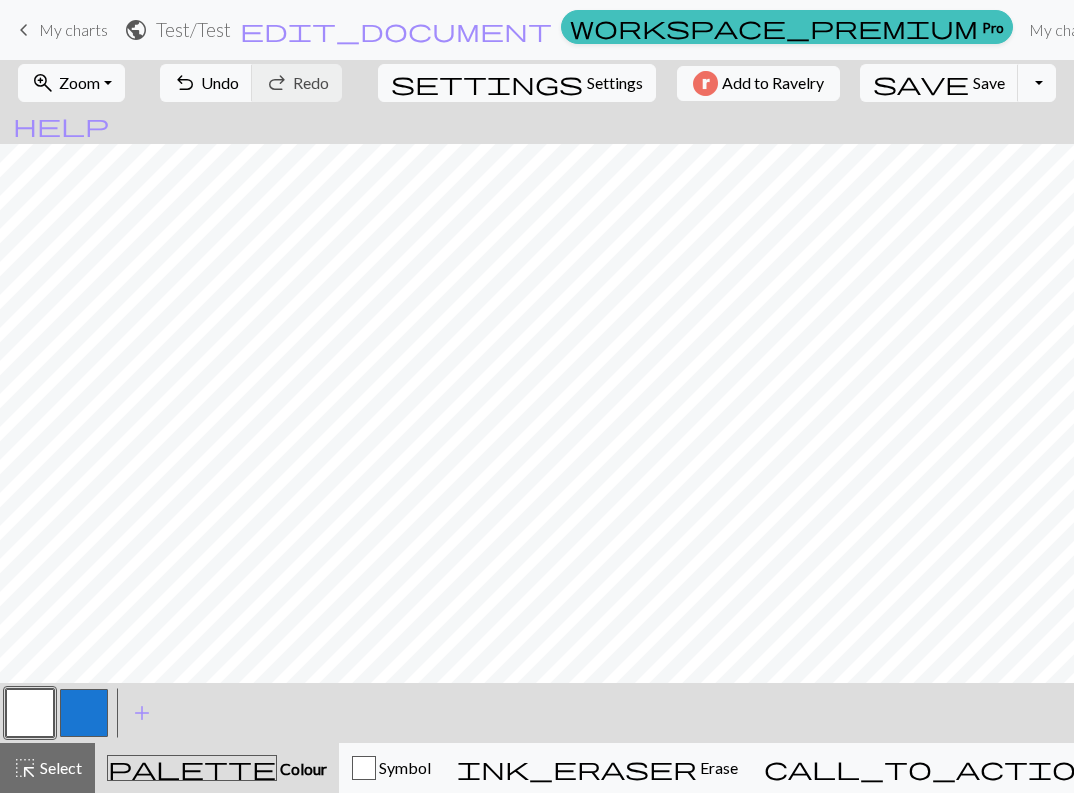 click at bounding box center (84, 713) 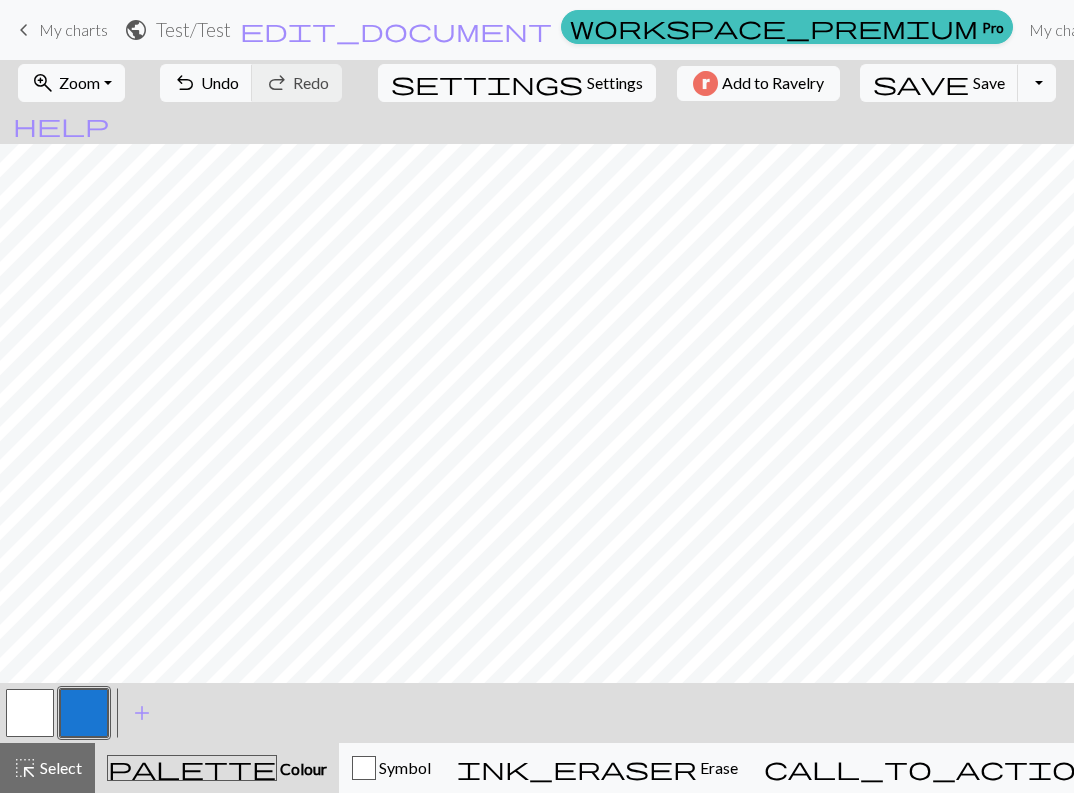 click at bounding box center [30, 713] 